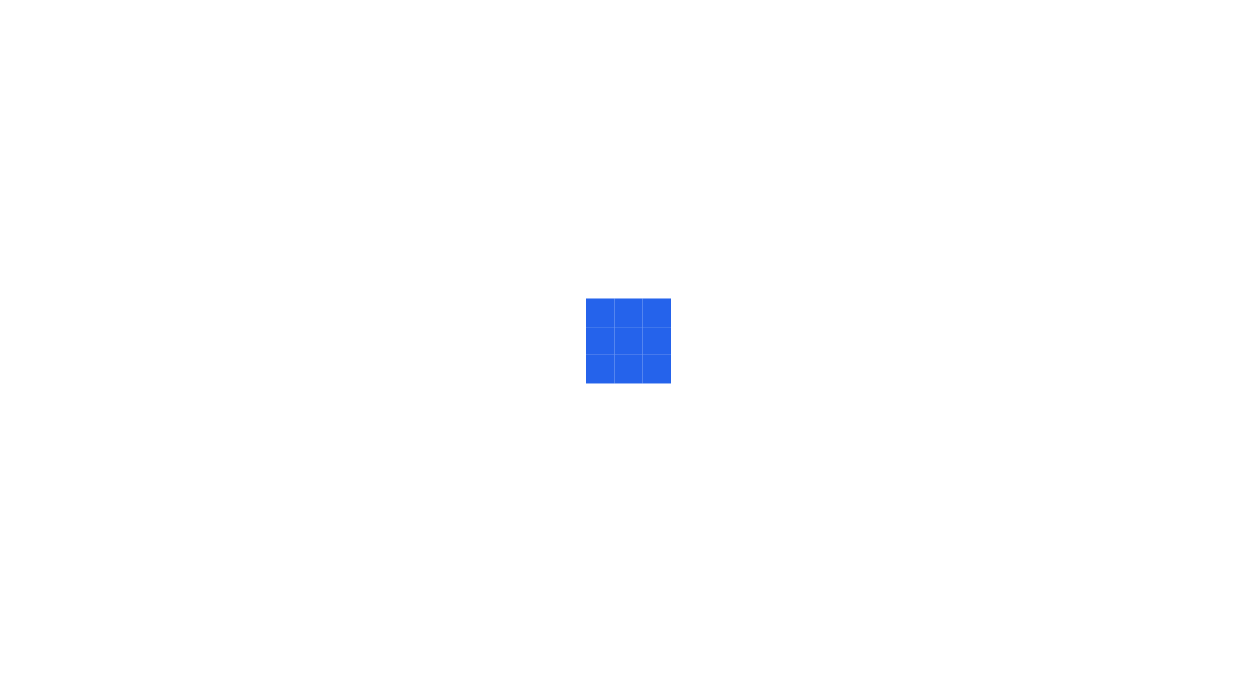 scroll, scrollTop: 0, scrollLeft: 0, axis: both 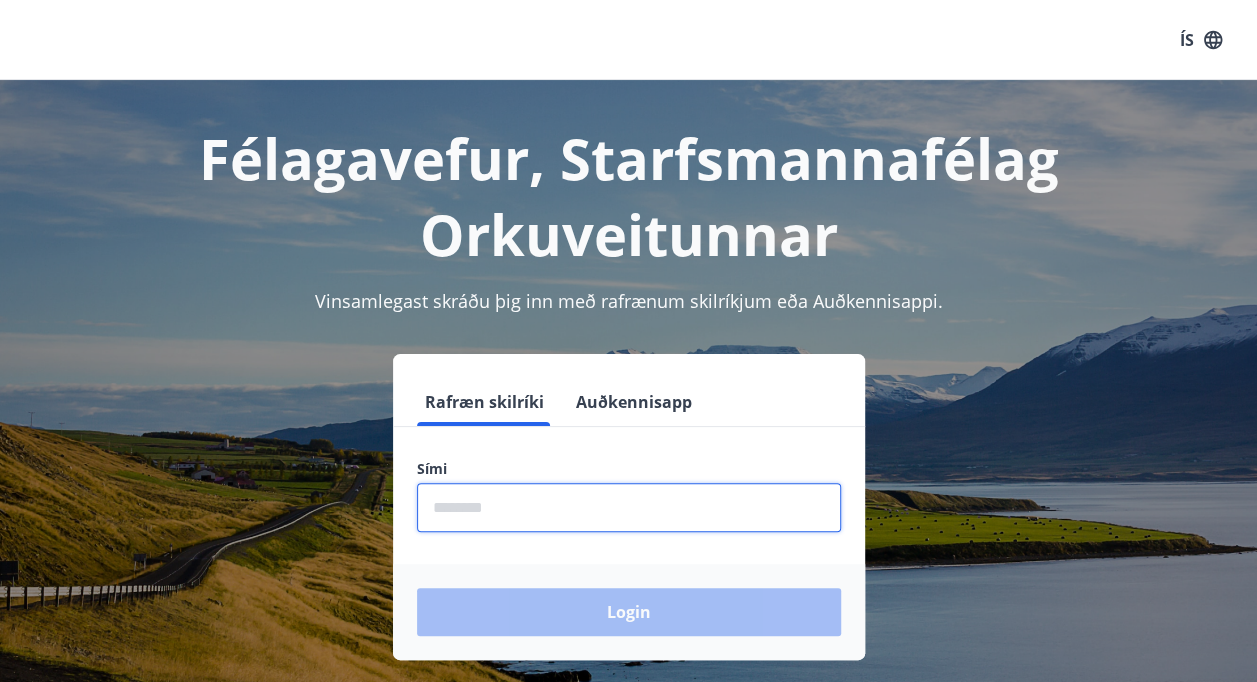 click at bounding box center (629, 507) 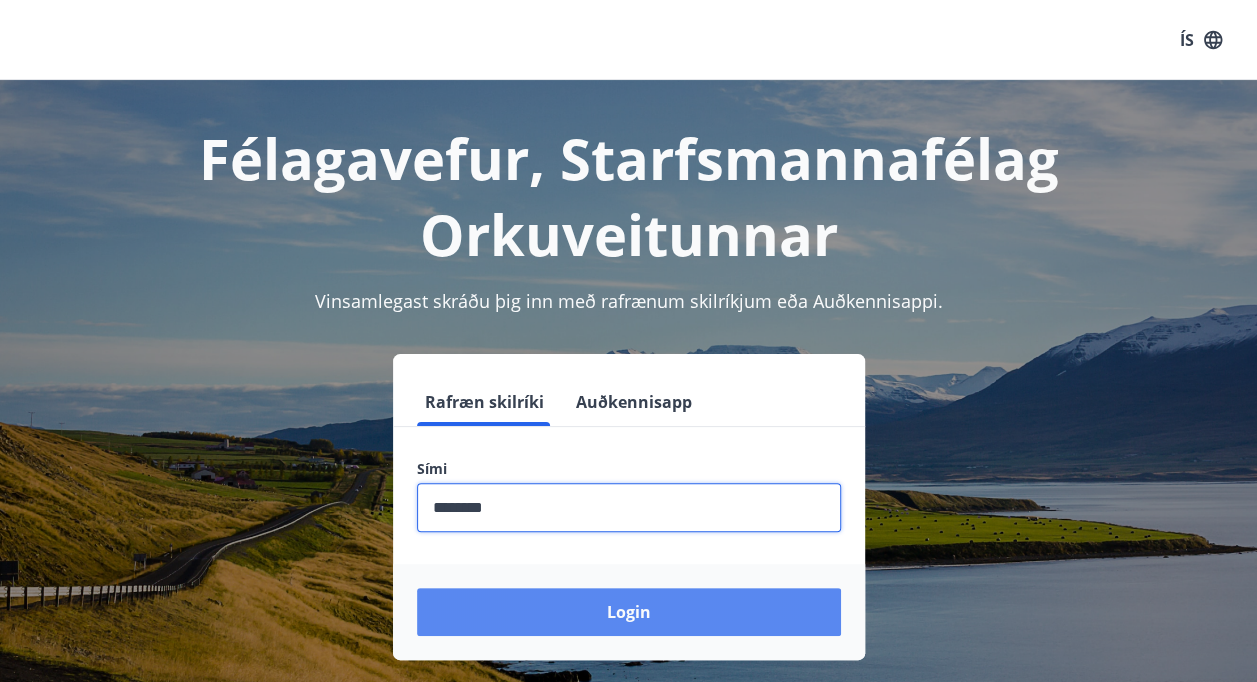 click on "Login" at bounding box center (629, 612) 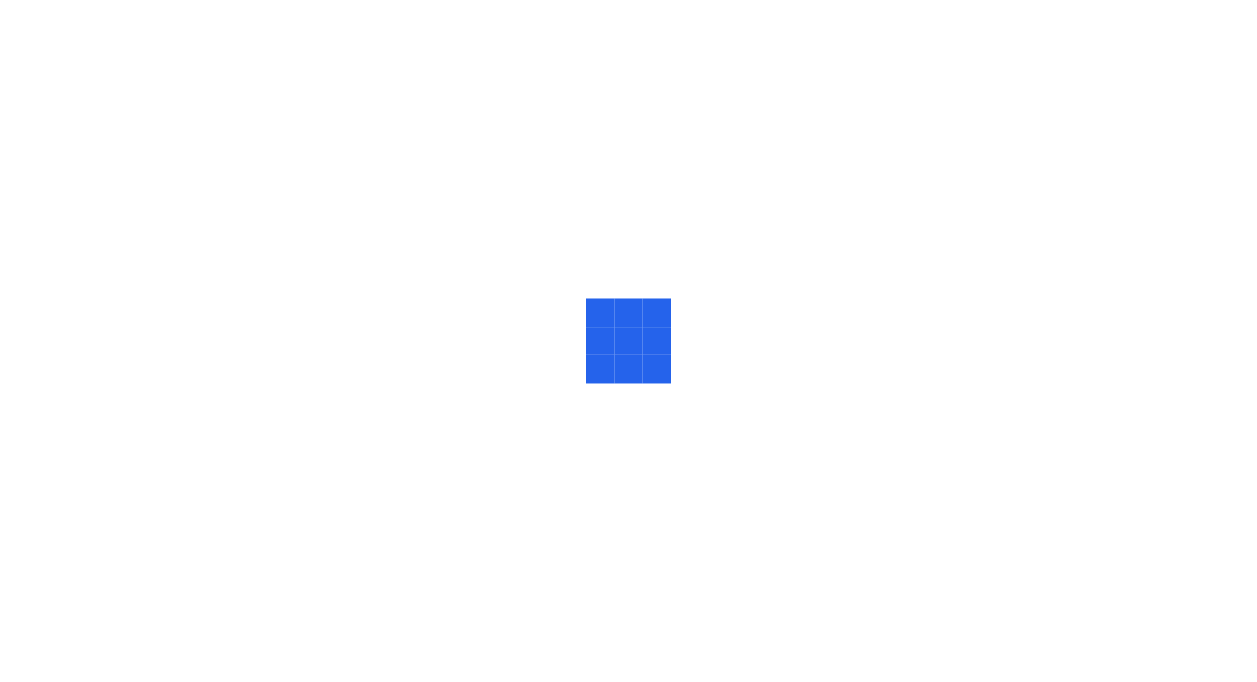 scroll, scrollTop: 0, scrollLeft: 0, axis: both 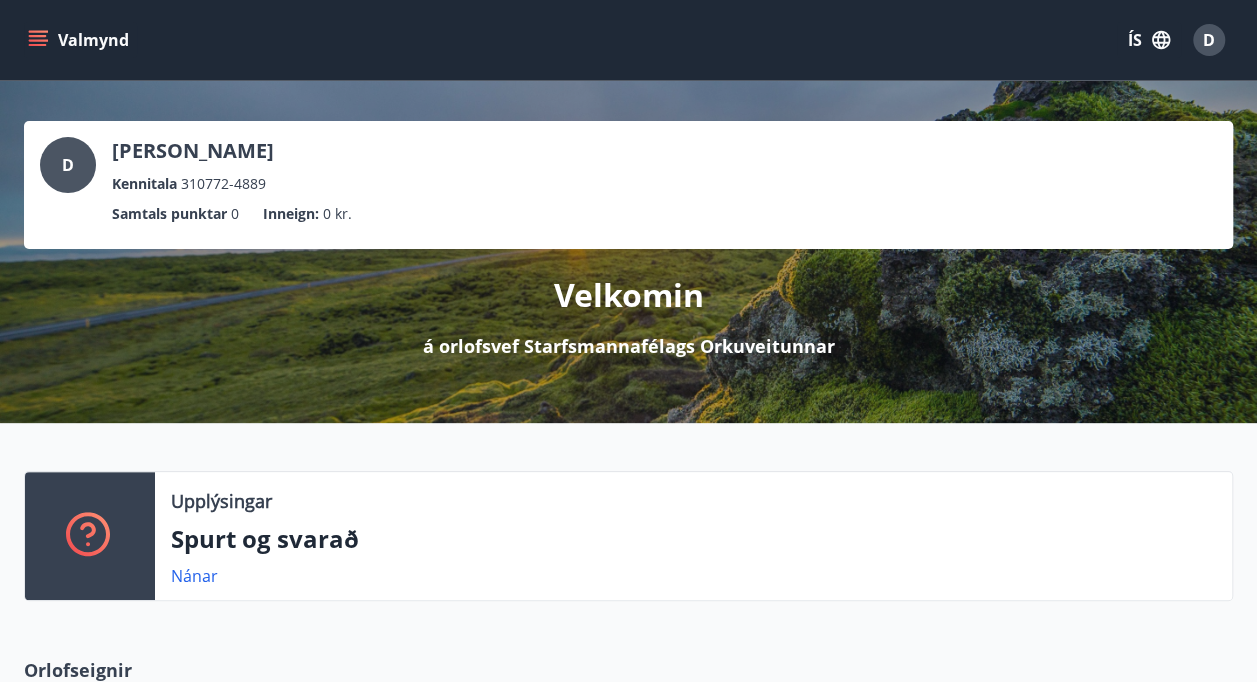 click 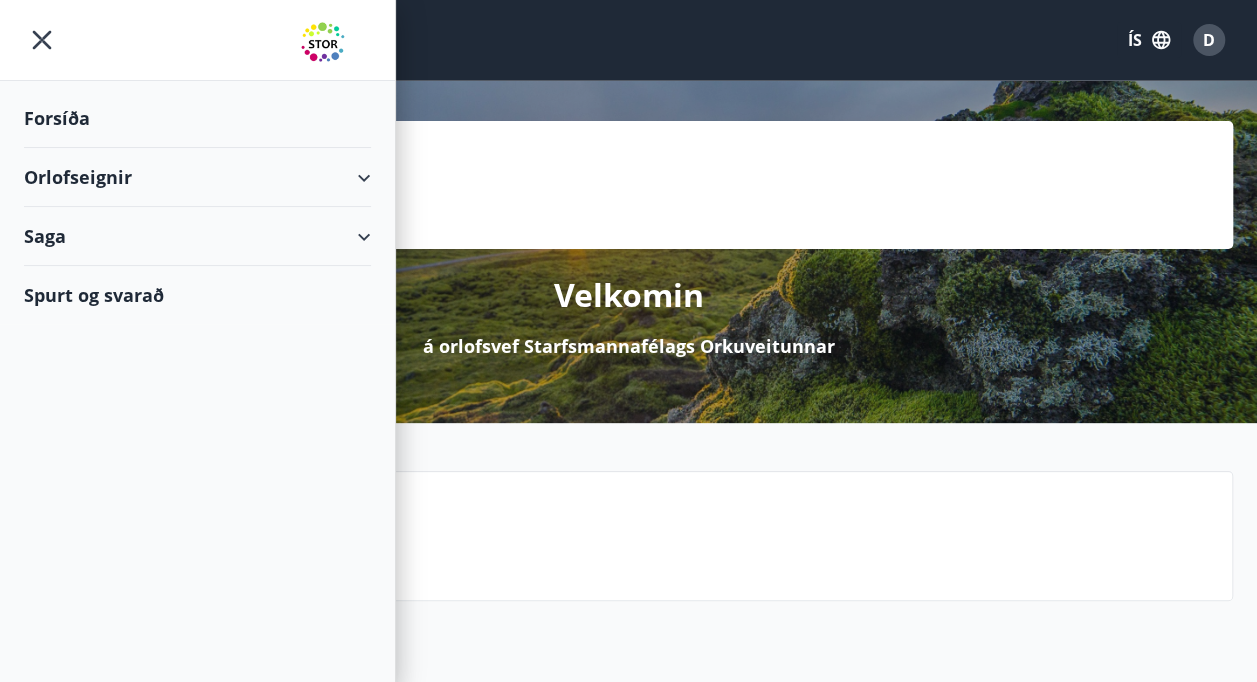 click on "Orlofseignir" at bounding box center [197, 177] 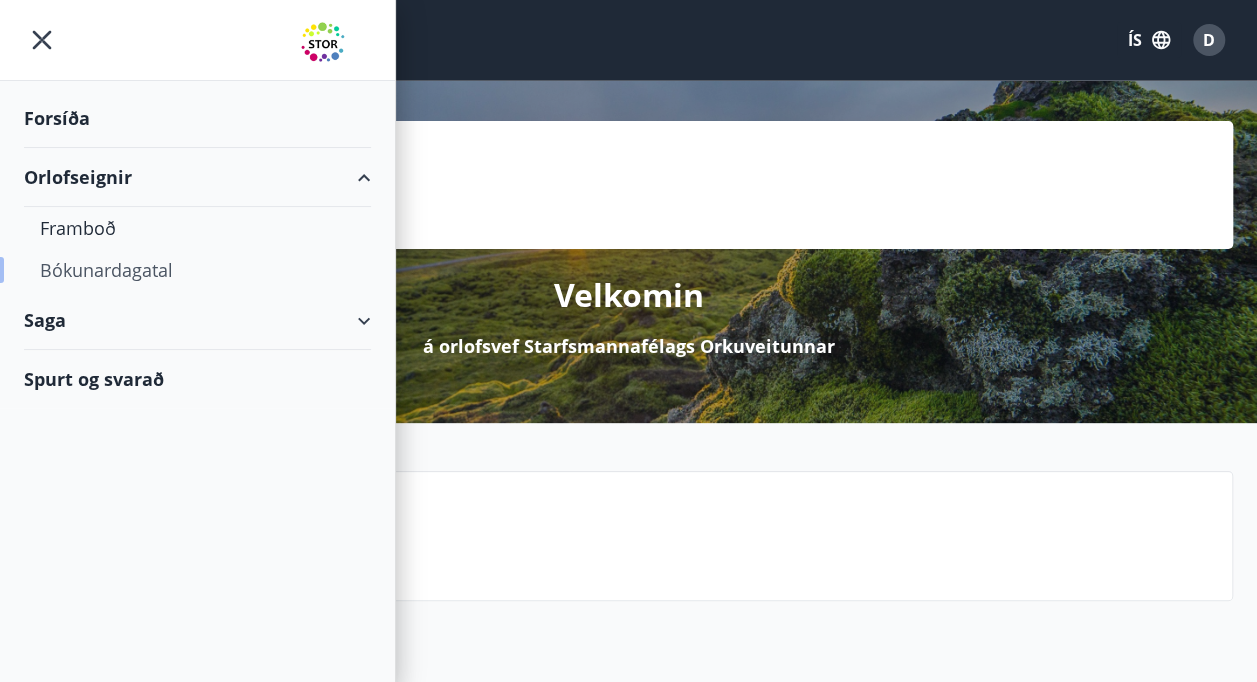 click on "Bókunardagatal" at bounding box center [197, 270] 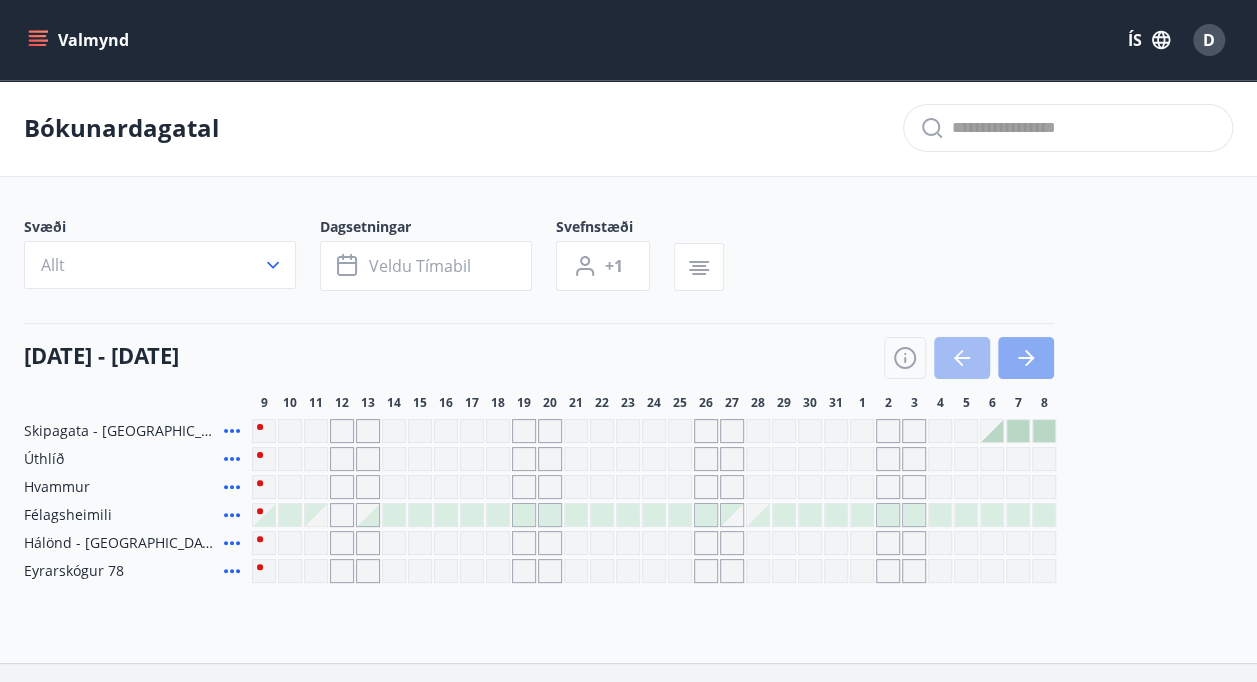click at bounding box center (1026, 358) 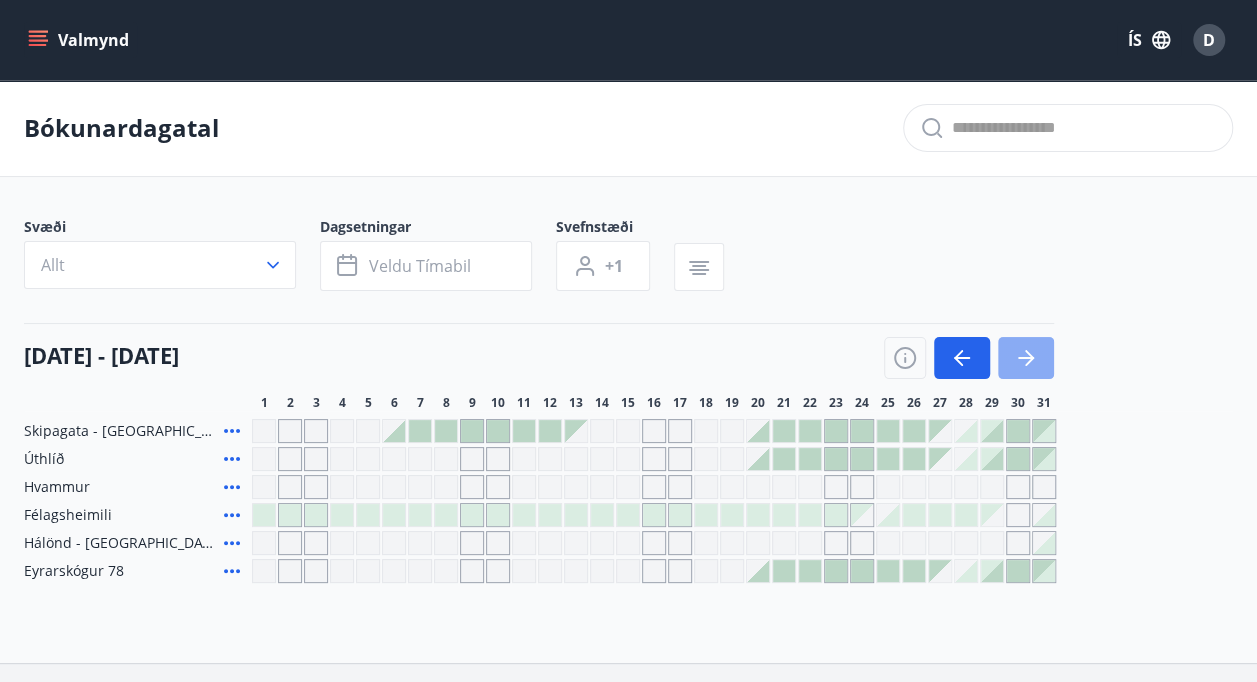 click at bounding box center [1026, 358] 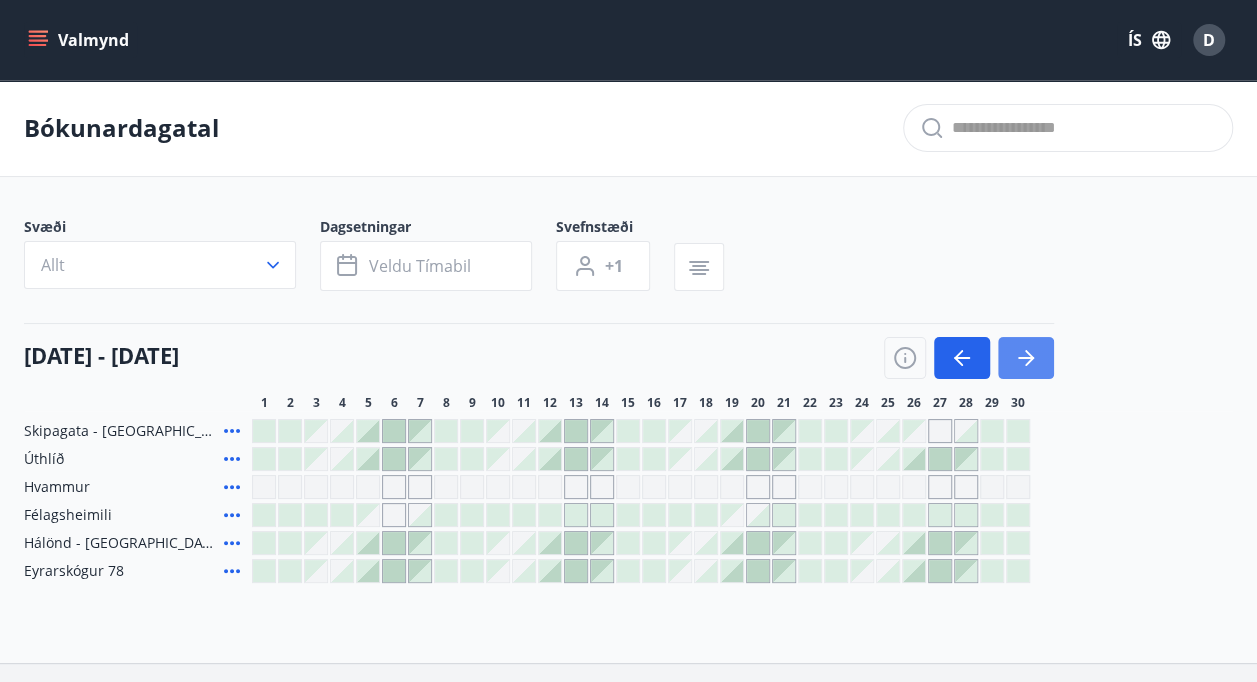 click at bounding box center [1026, 358] 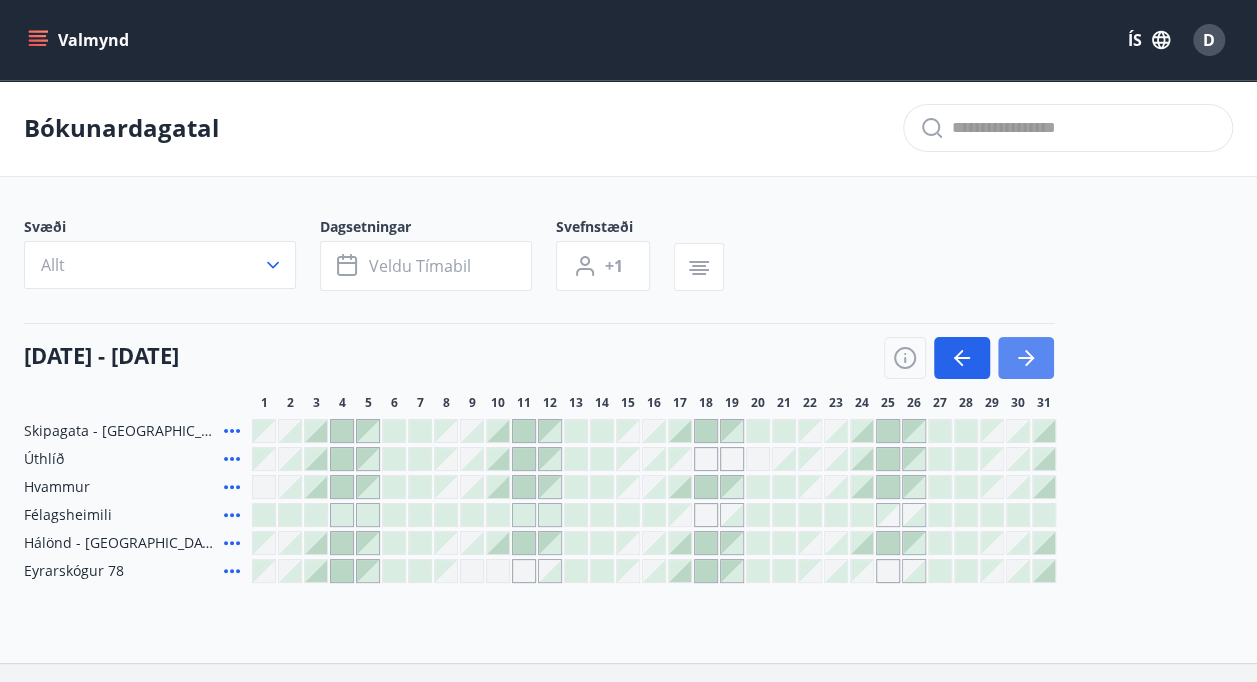 click at bounding box center [1026, 358] 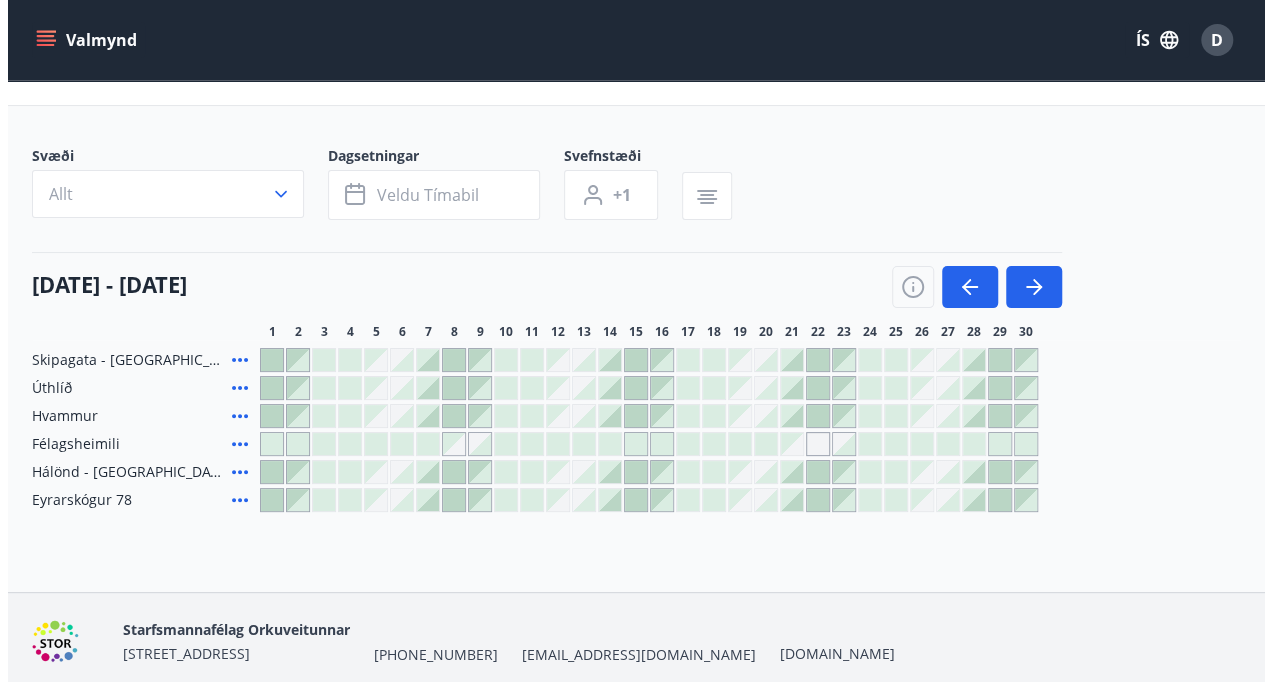 scroll, scrollTop: 68, scrollLeft: 0, axis: vertical 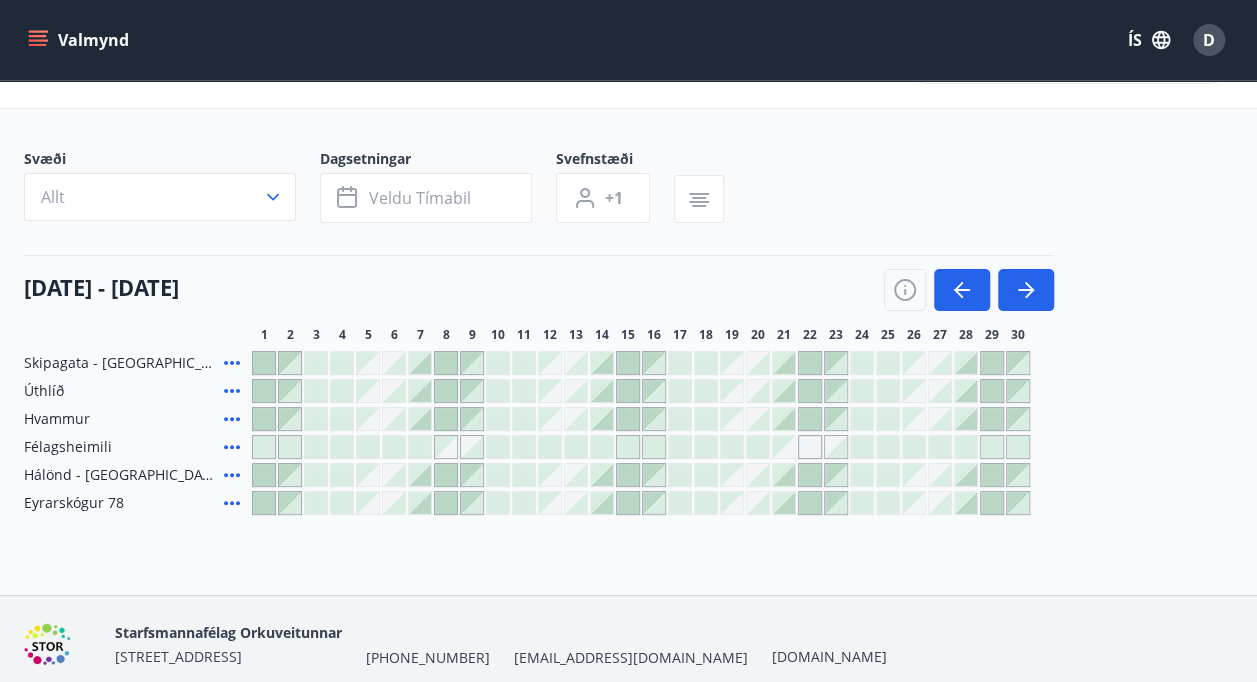 click at bounding box center (420, 391) 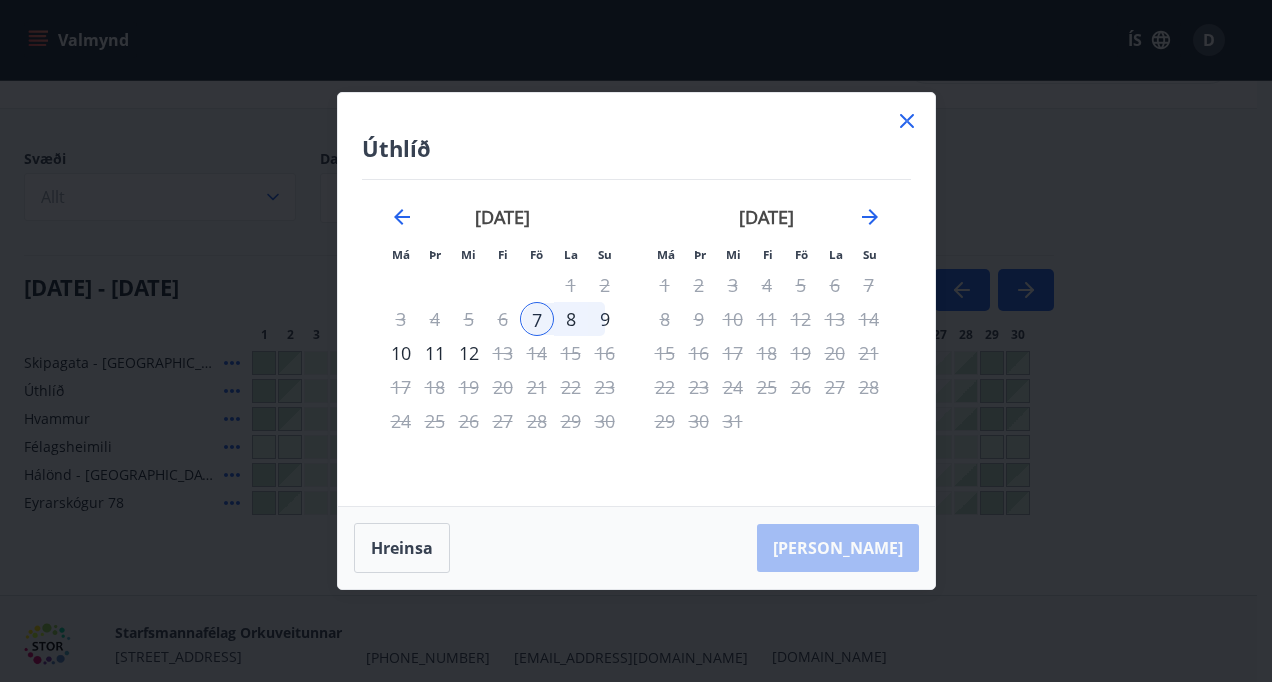 click on "9" at bounding box center [605, 319] 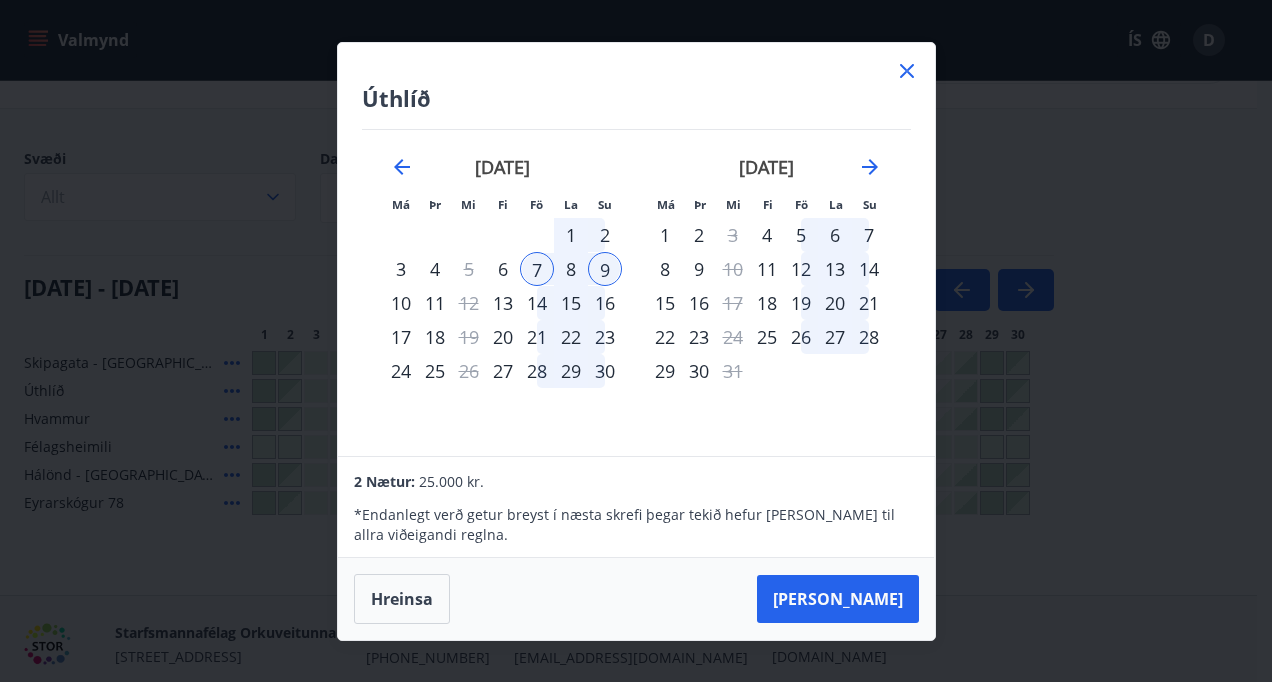 click on "9" at bounding box center (605, 269) 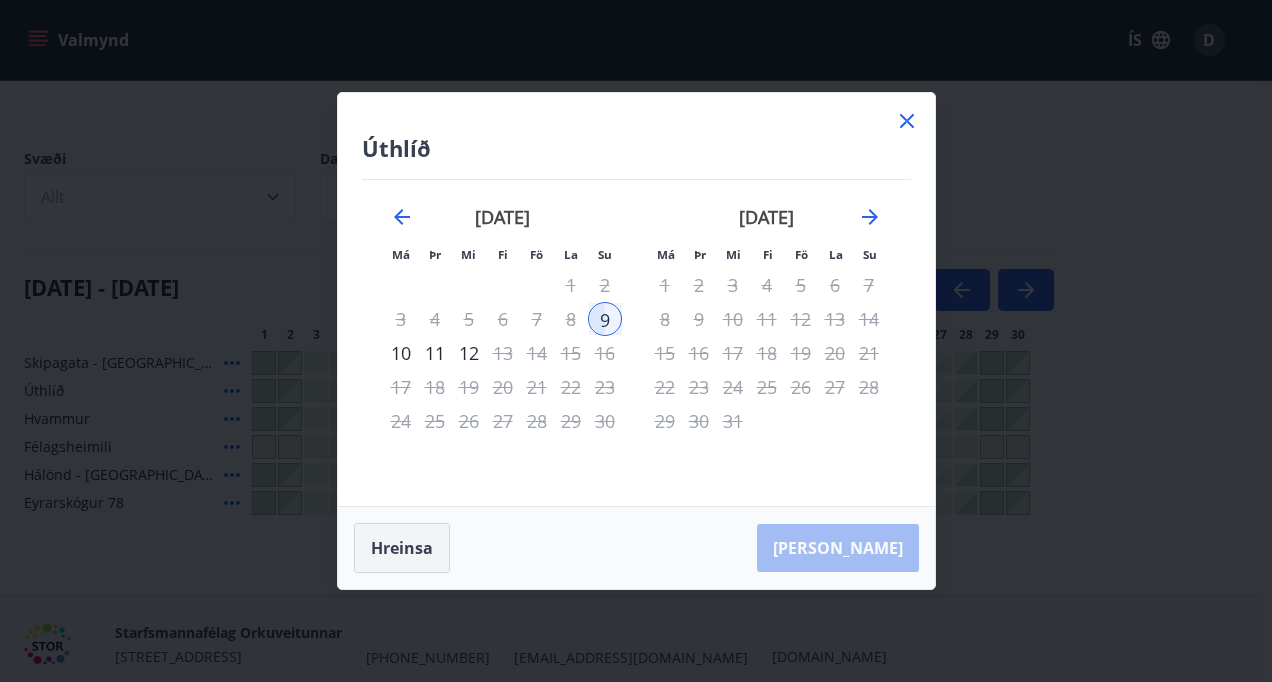 click on "Hreinsa" at bounding box center [402, 548] 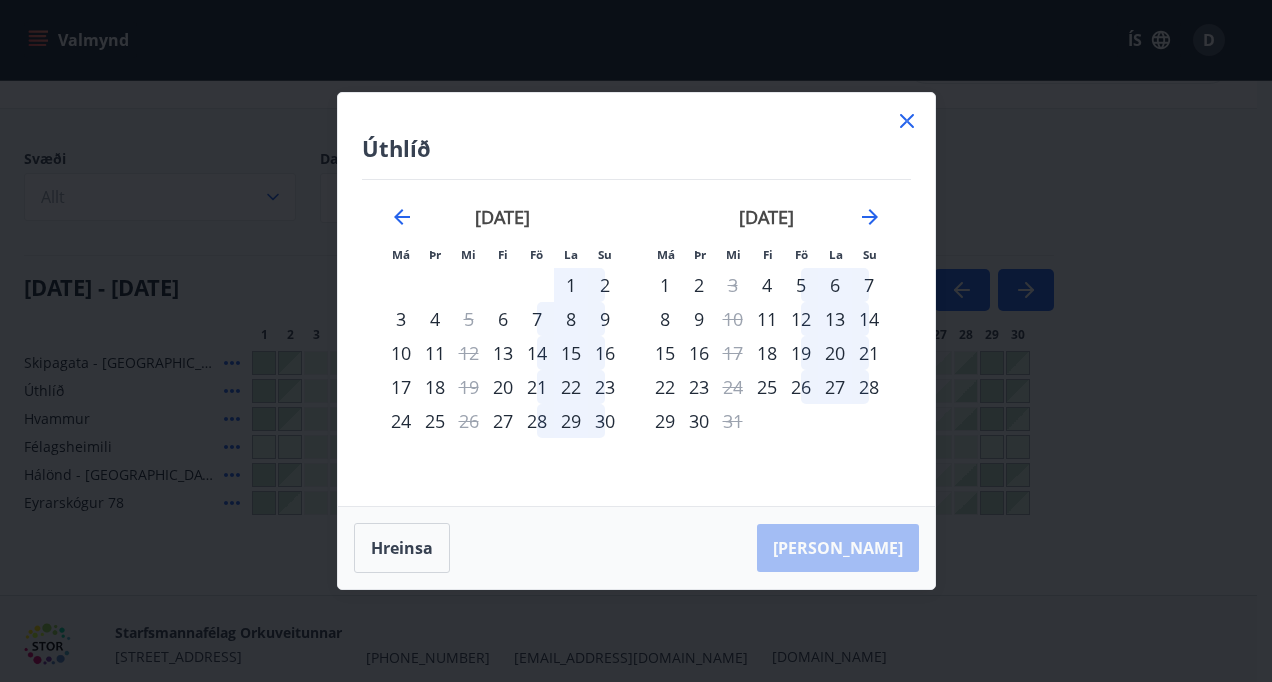 click on "7" at bounding box center [537, 319] 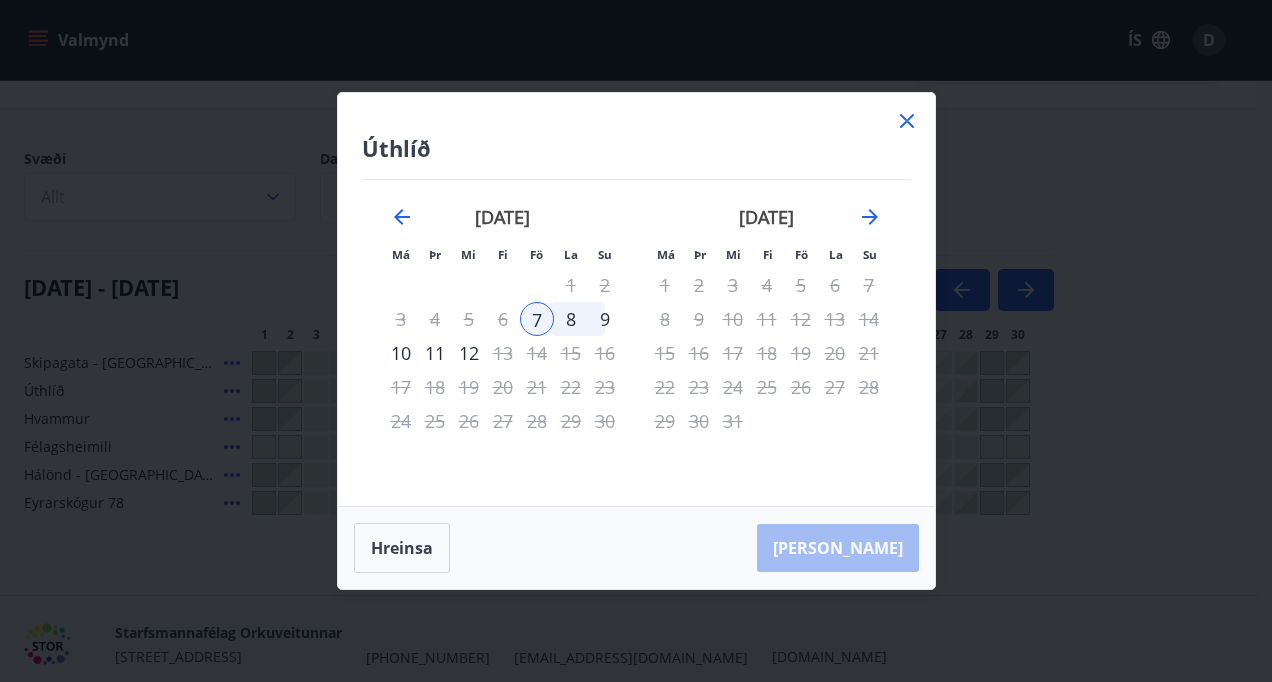 click on "9" at bounding box center (605, 319) 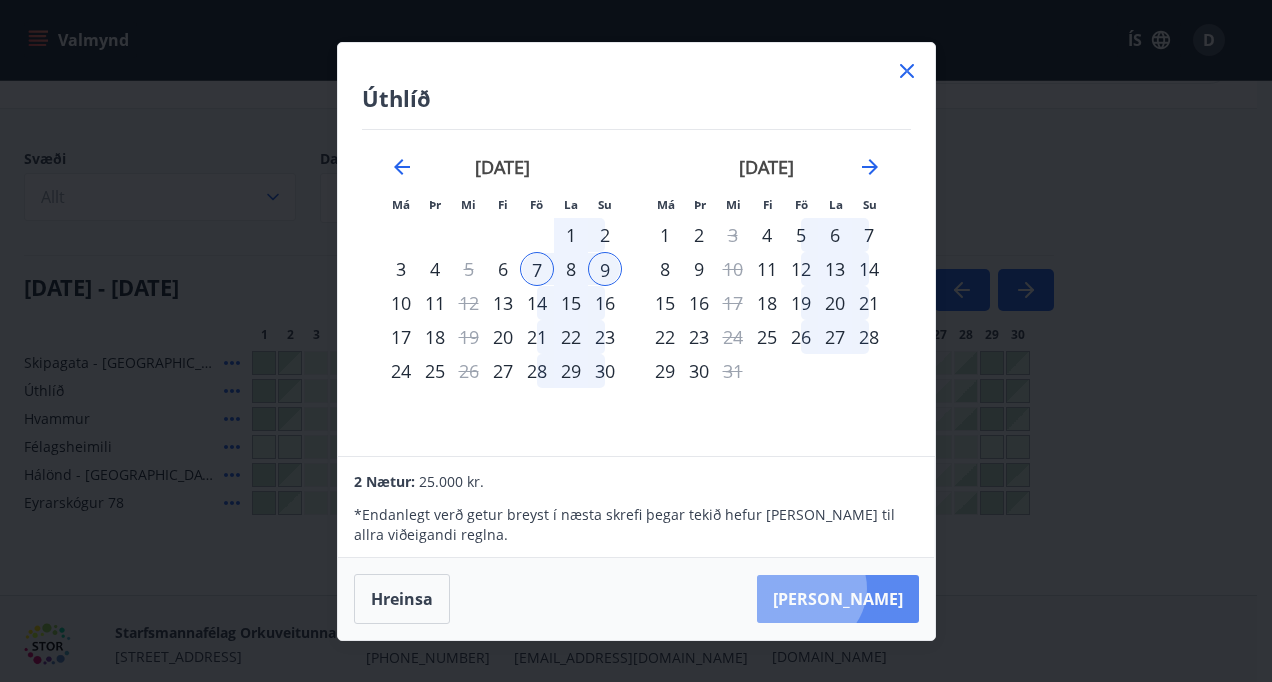click on "[PERSON_NAME]" at bounding box center (838, 599) 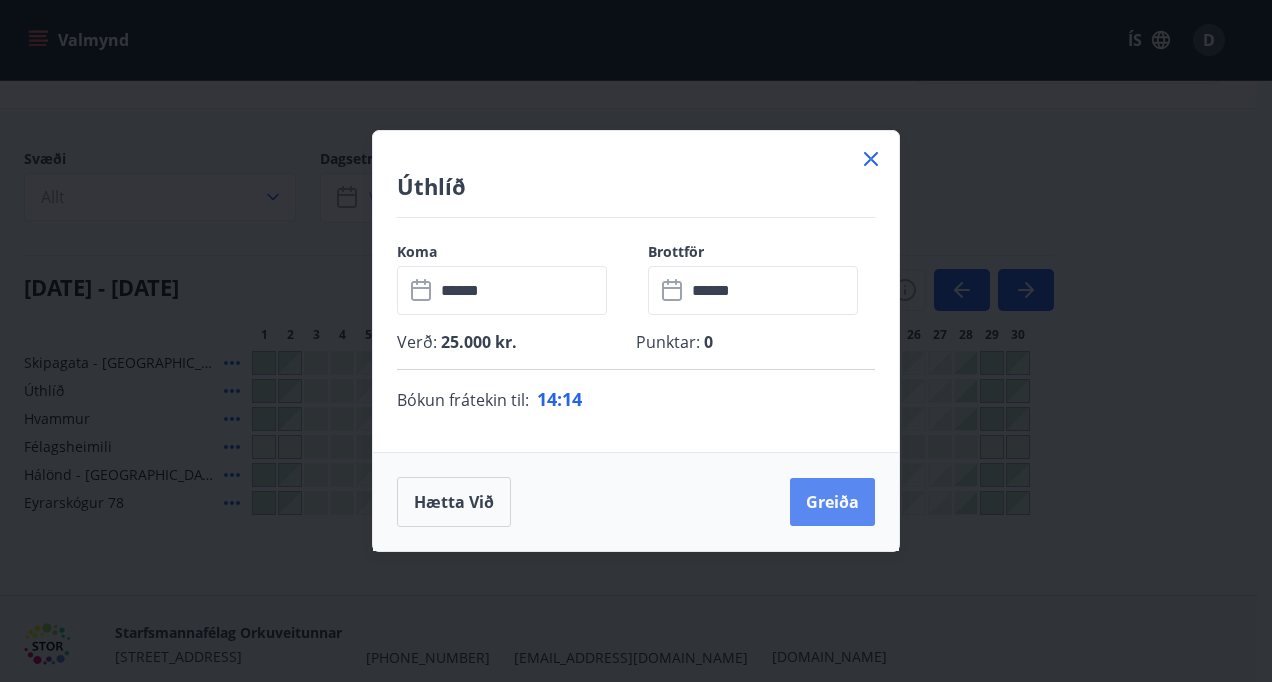 click on "Greiða" at bounding box center (832, 502) 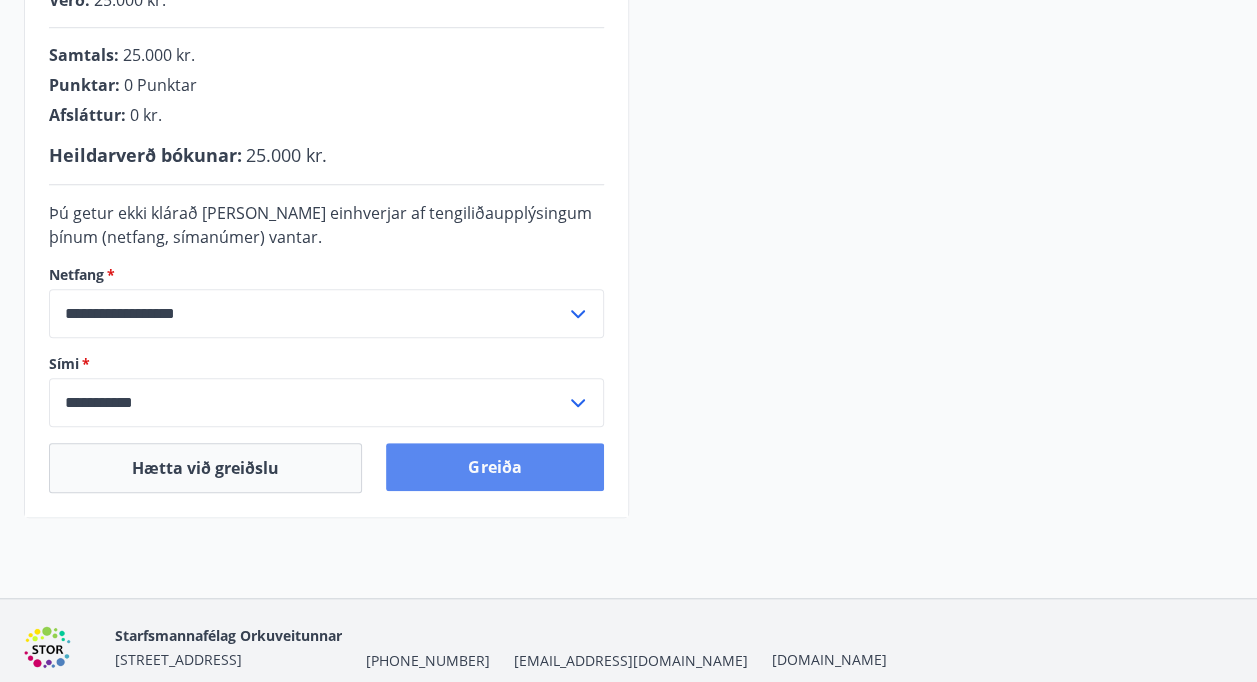 scroll, scrollTop: 562, scrollLeft: 0, axis: vertical 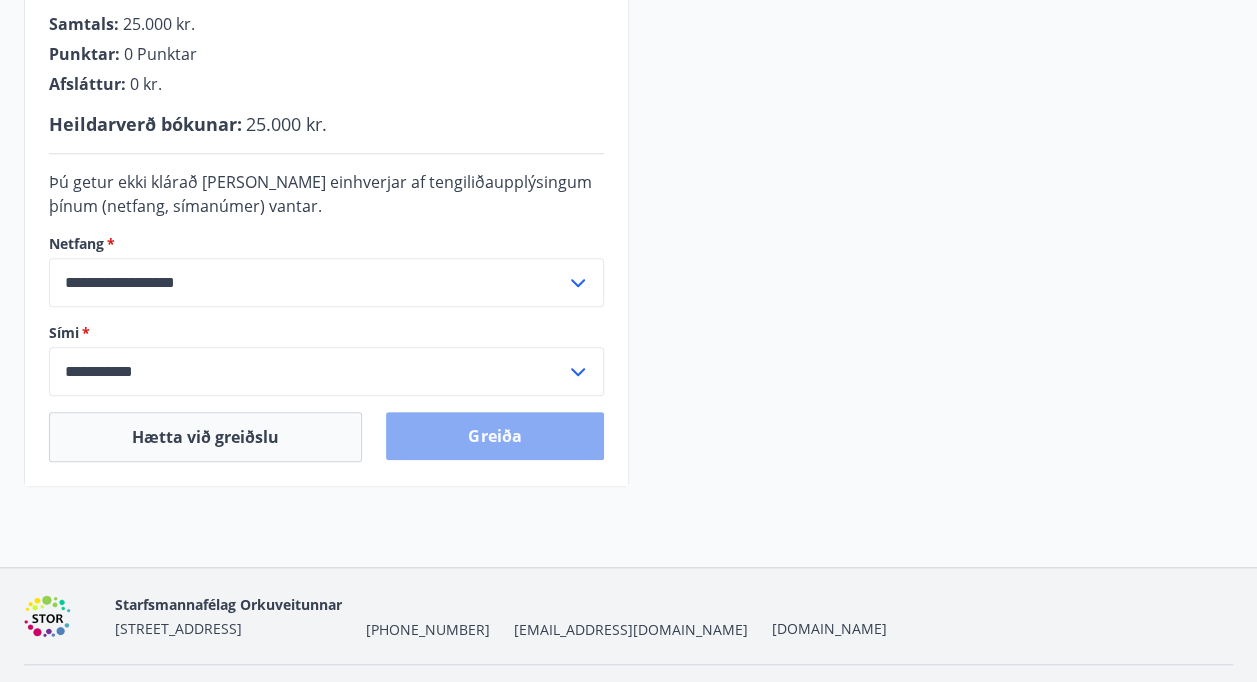 click on "Greiða" at bounding box center (494, 436) 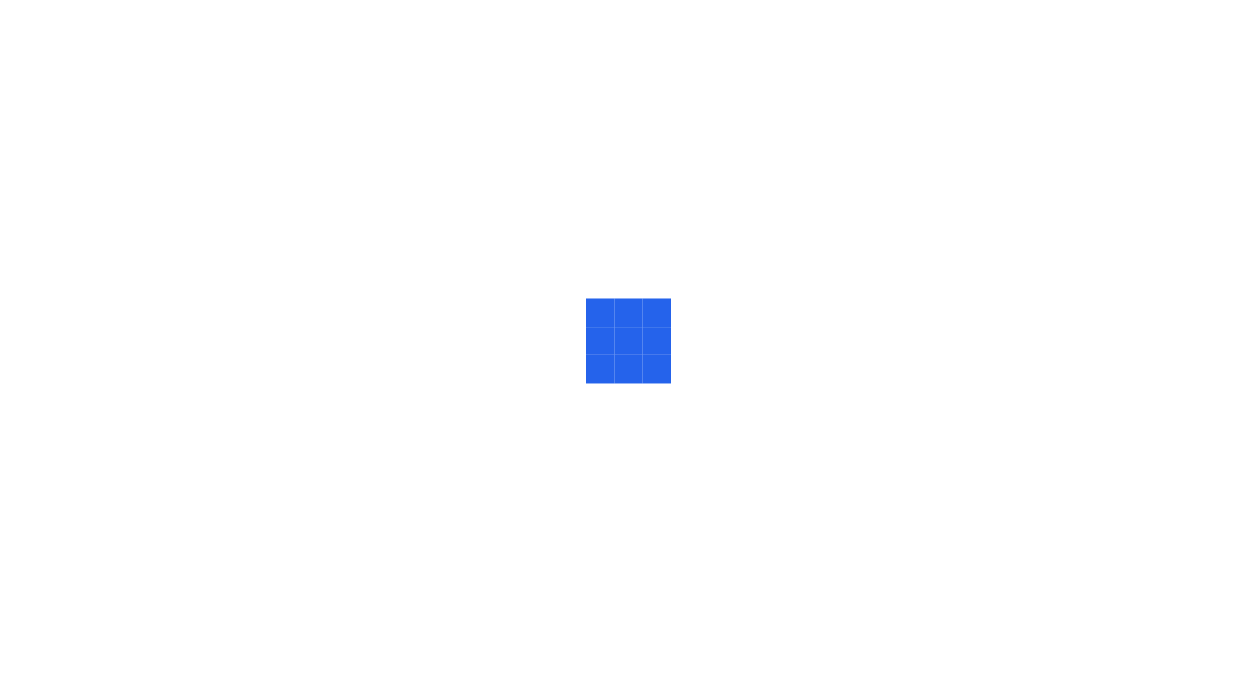 scroll, scrollTop: 0, scrollLeft: 0, axis: both 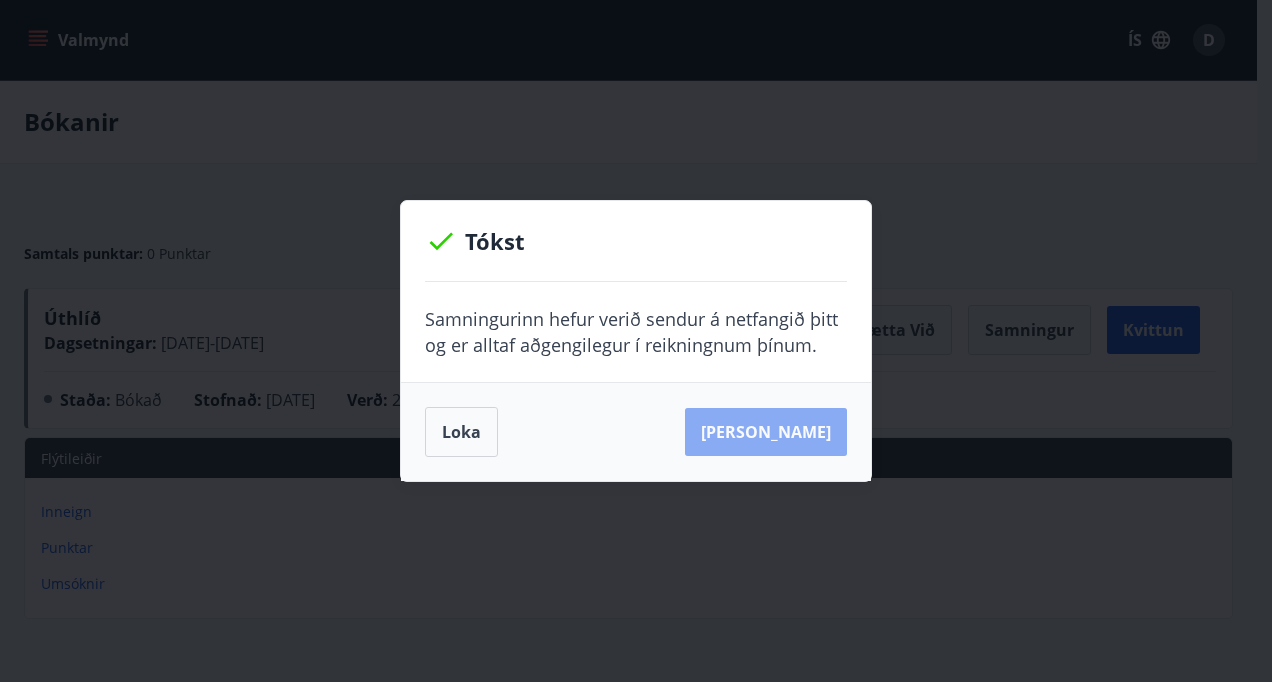 click on "Sjá samning" at bounding box center (766, 432) 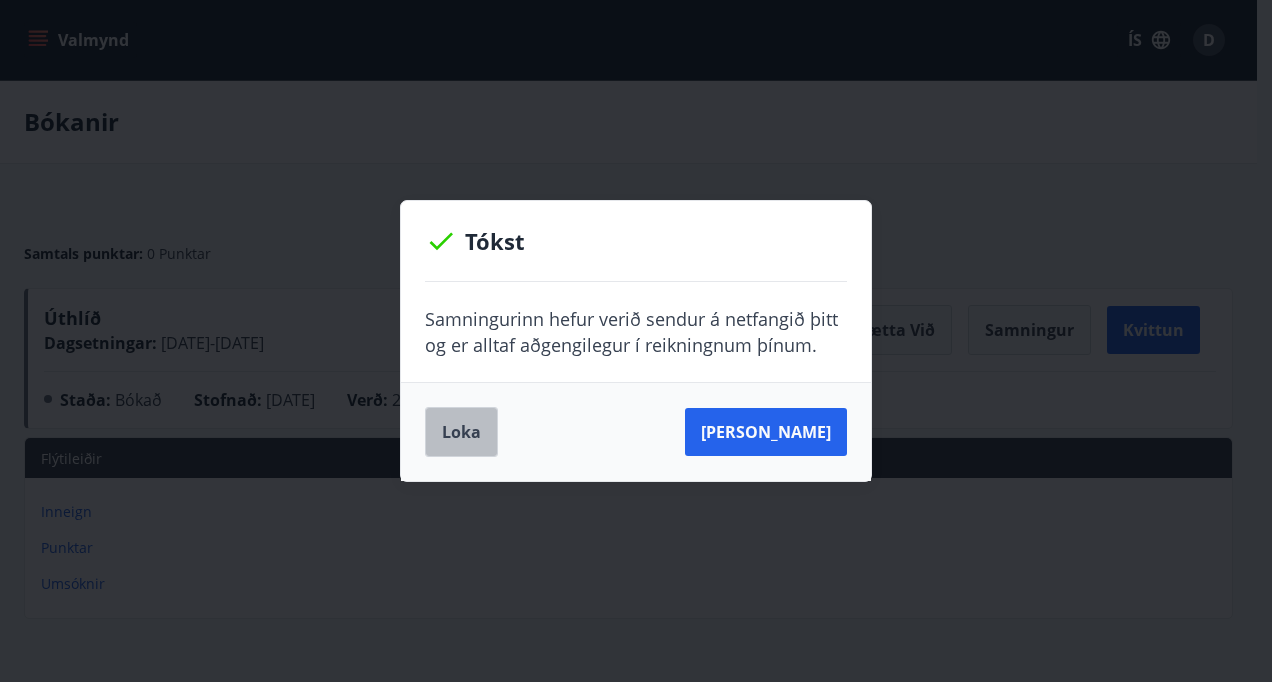 click on "Loka" at bounding box center (461, 432) 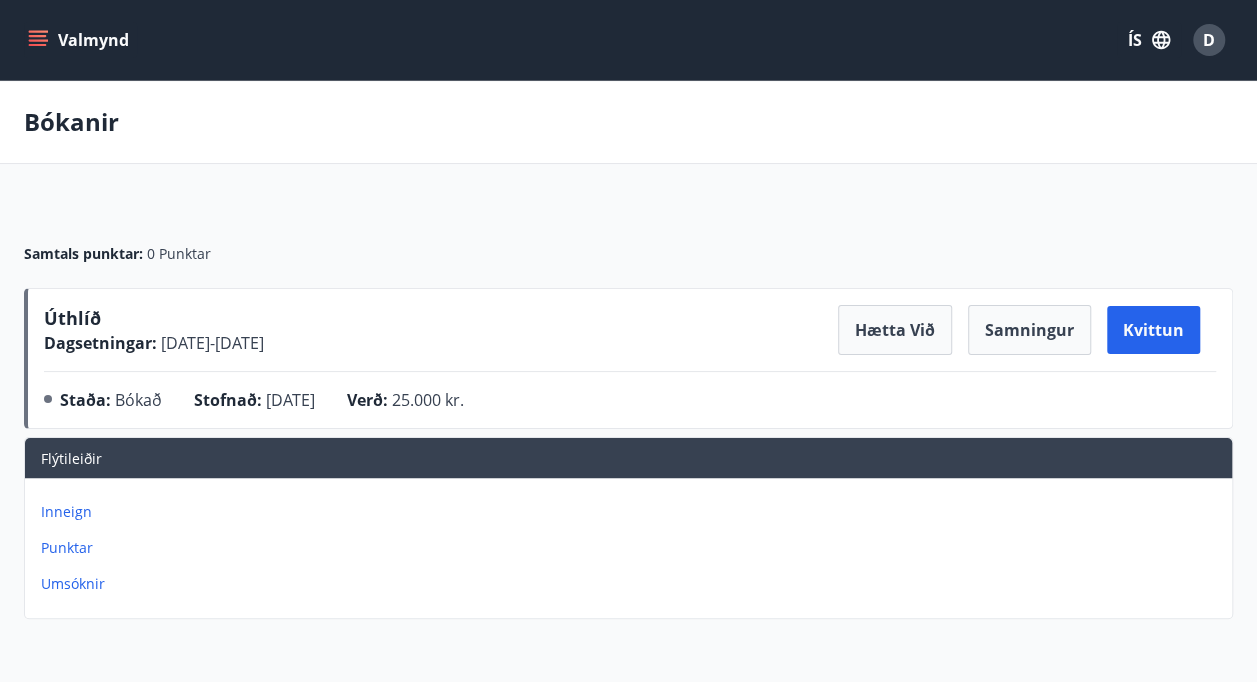 click 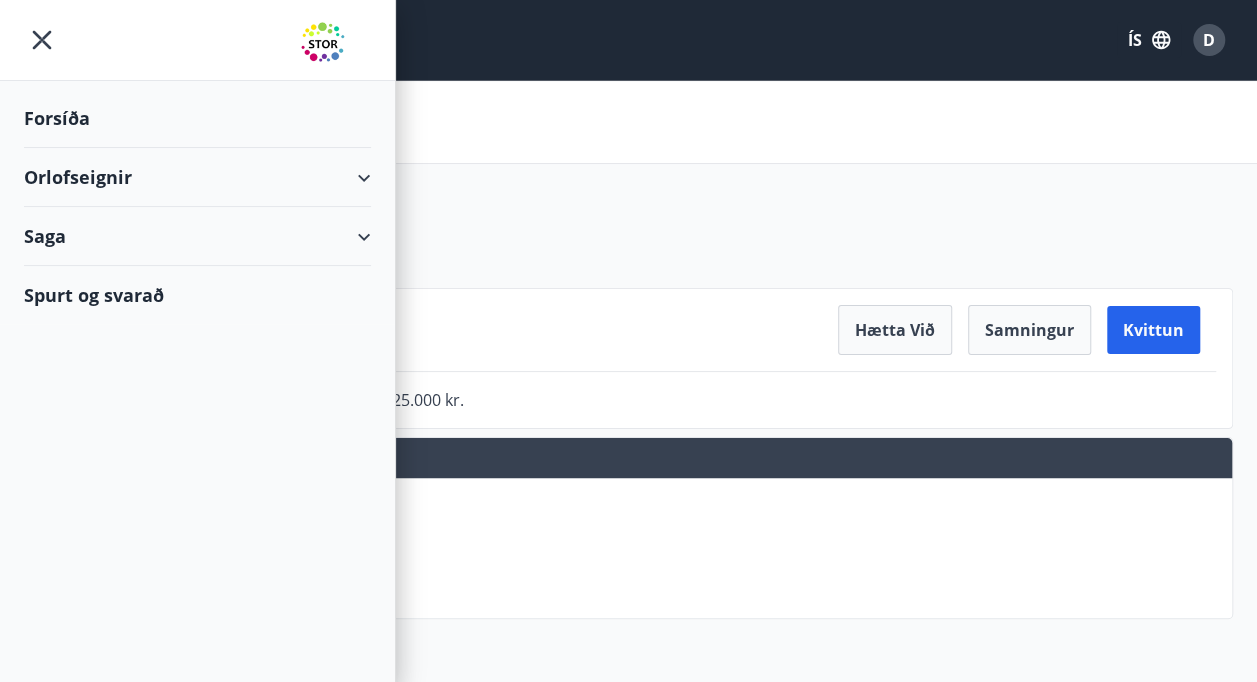 click on "Forsíða" at bounding box center (197, 118) 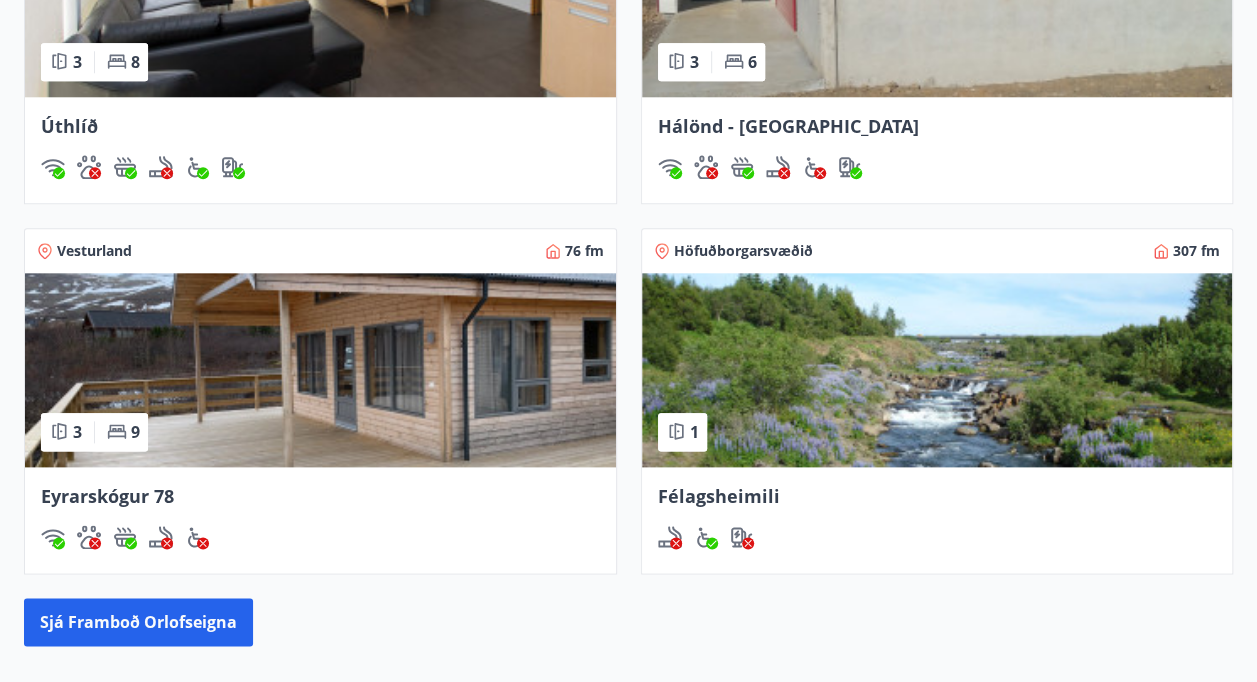 scroll, scrollTop: 1000, scrollLeft: 0, axis: vertical 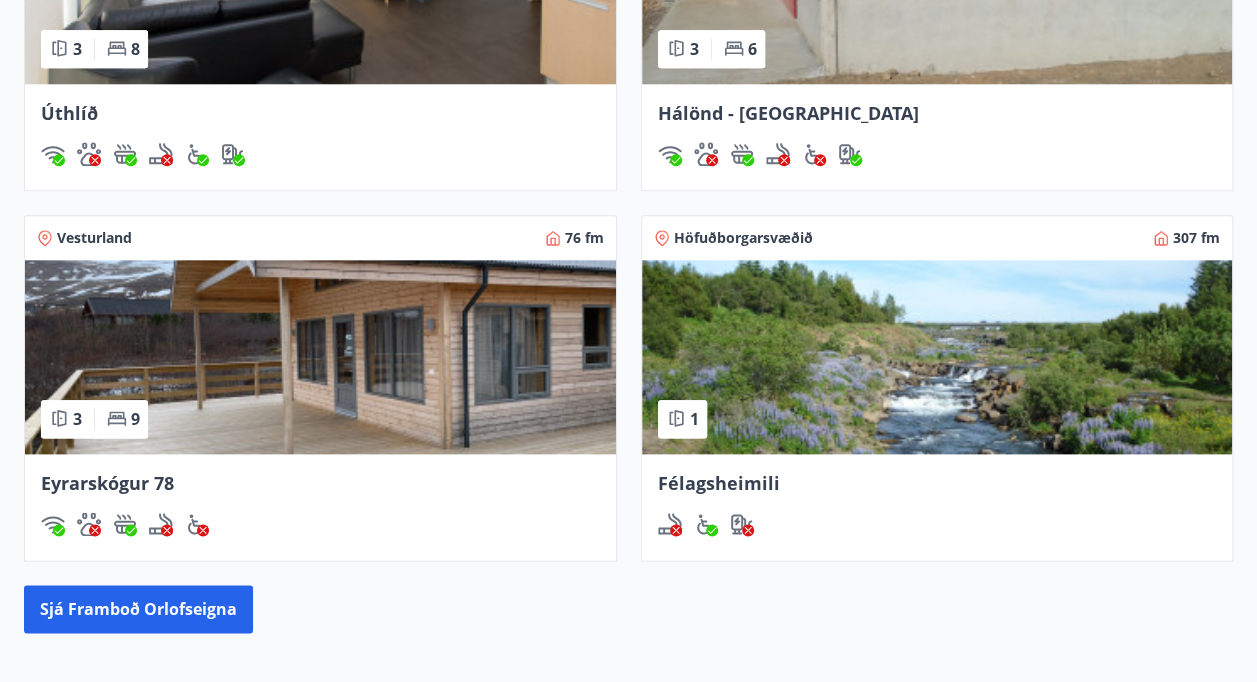 click at bounding box center (320, 357) 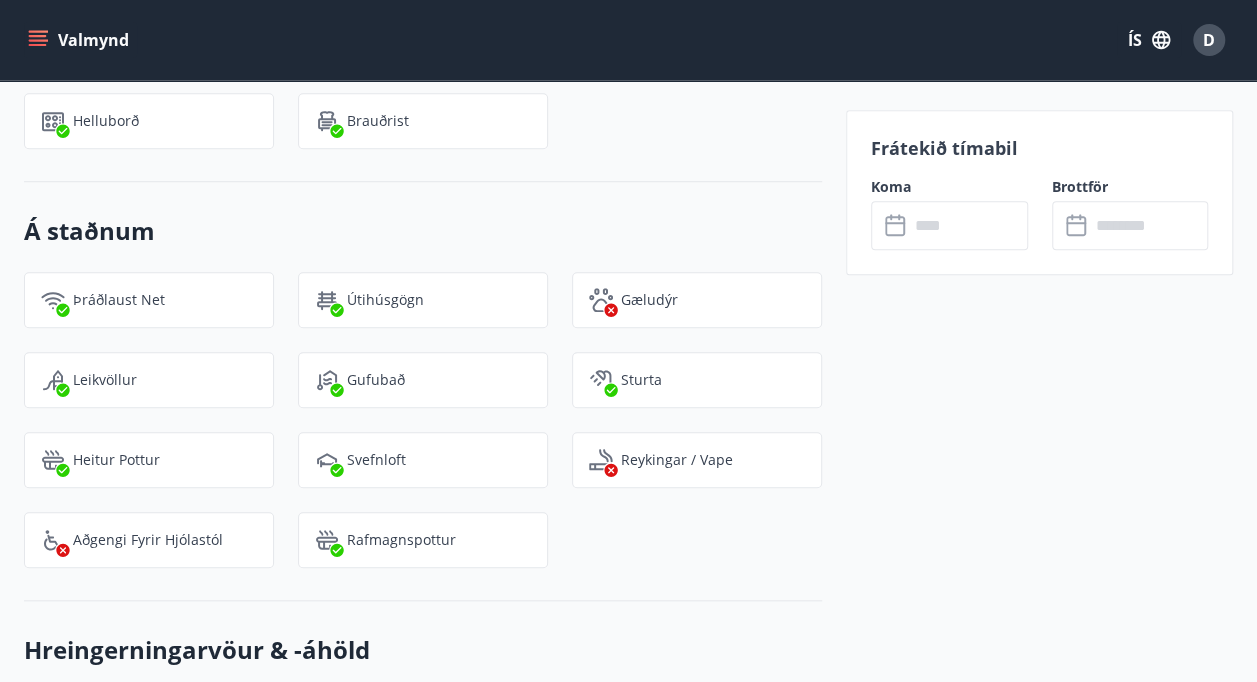scroll, scrollTop: 4473, scrollLeft: 0, axis: vertical 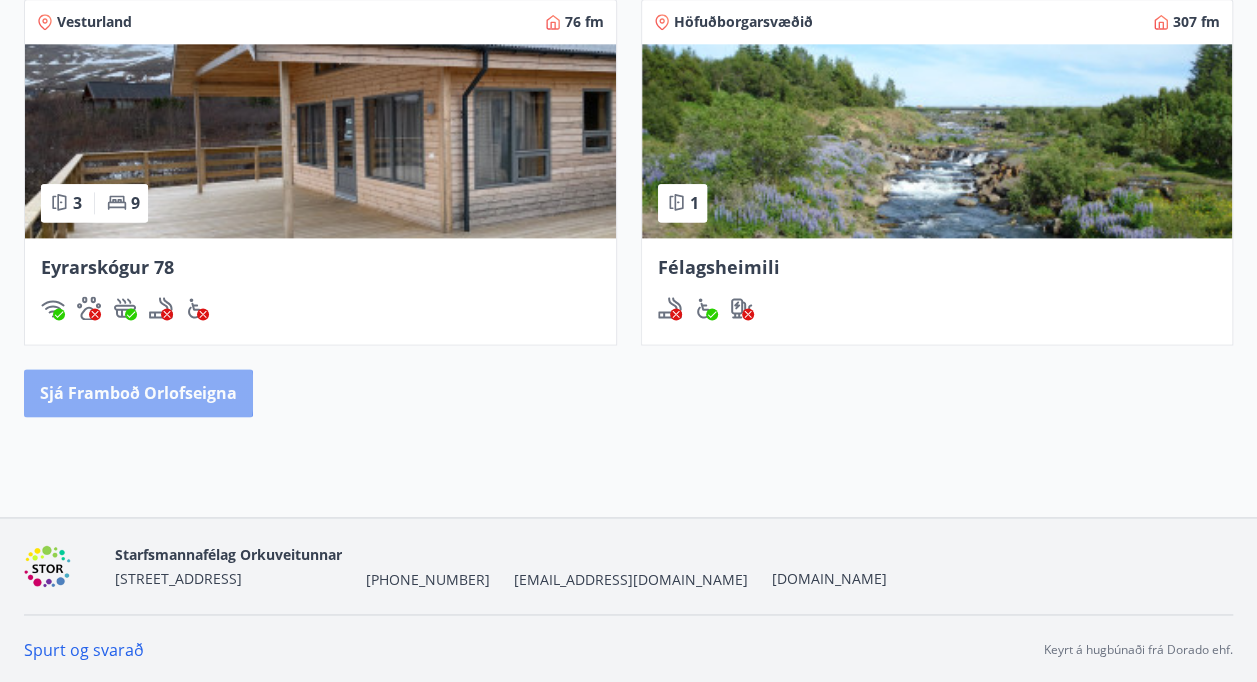 click on "Sjá framboð orlofseigna" at bounding box center (138, 393) 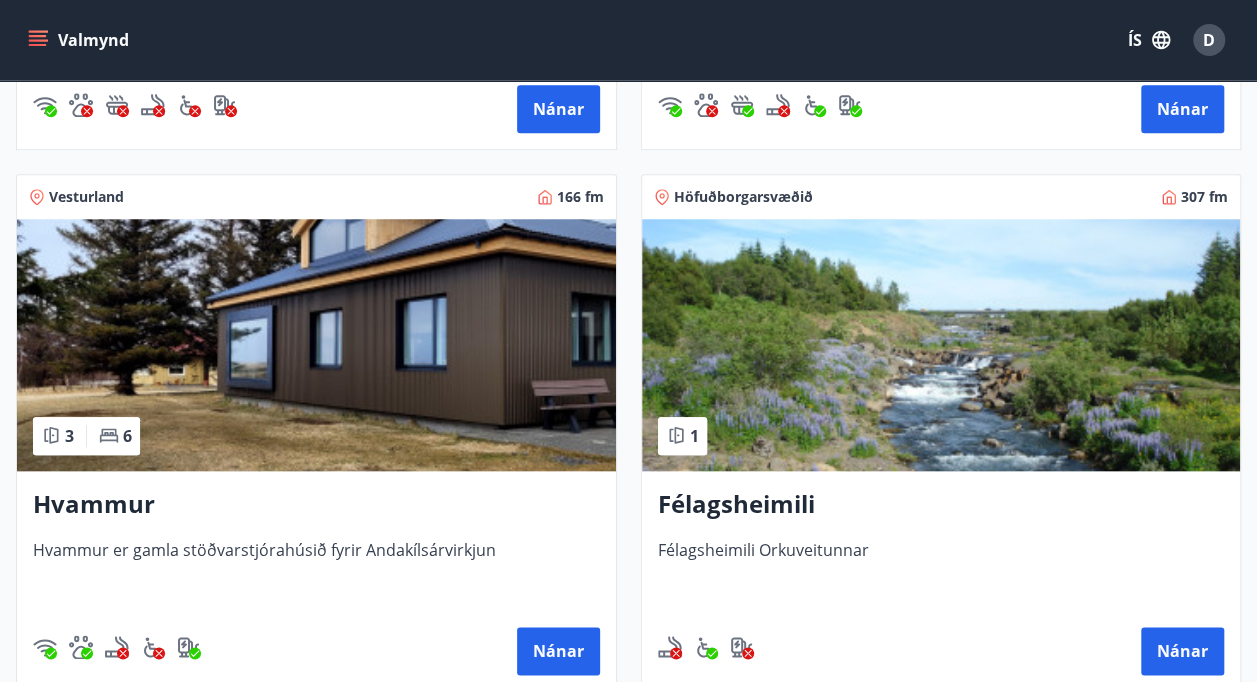 scroll, scrollTop: 845, scrollLeft: 0, axis: vertical 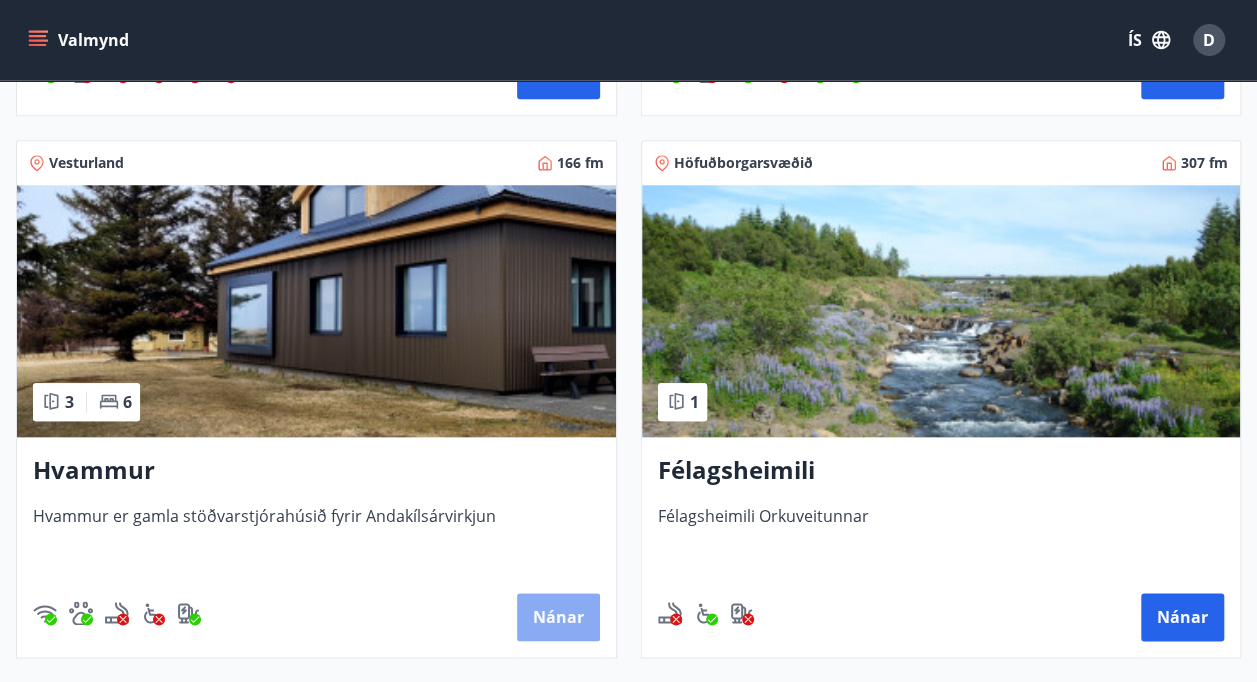click on "Nánar" at bounding box center (558, 617) 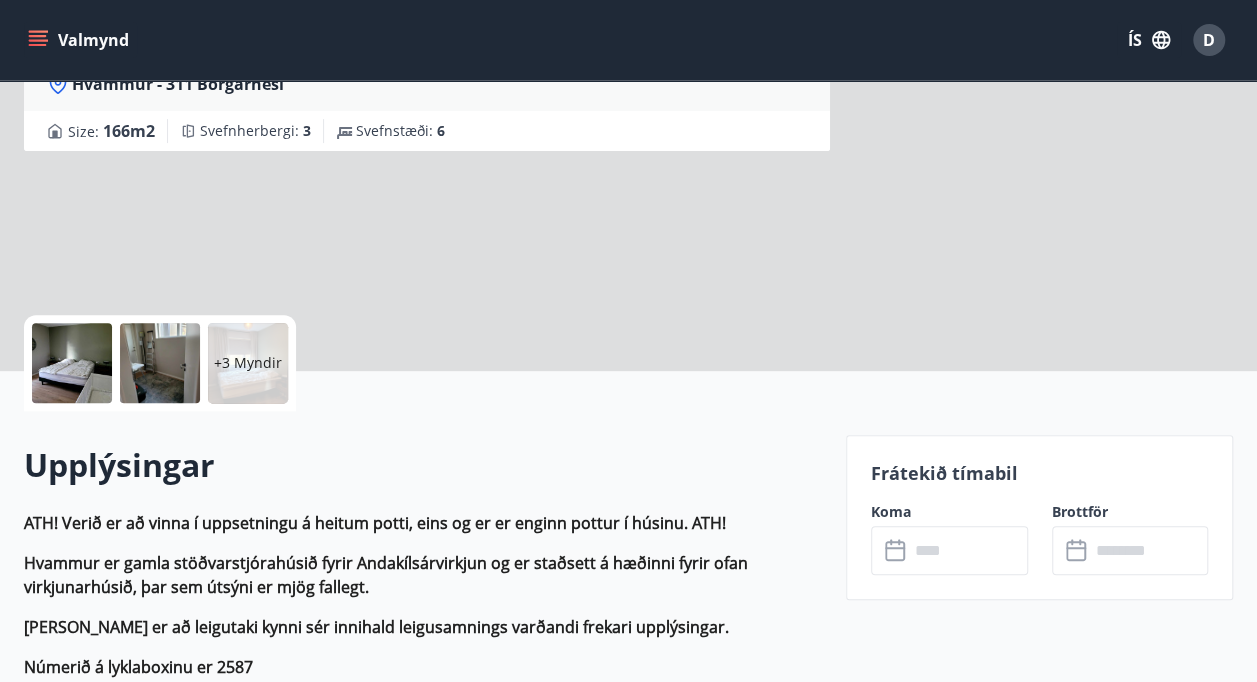 scroll, scrollTop: 0, scrollLeft: 0, axis: both 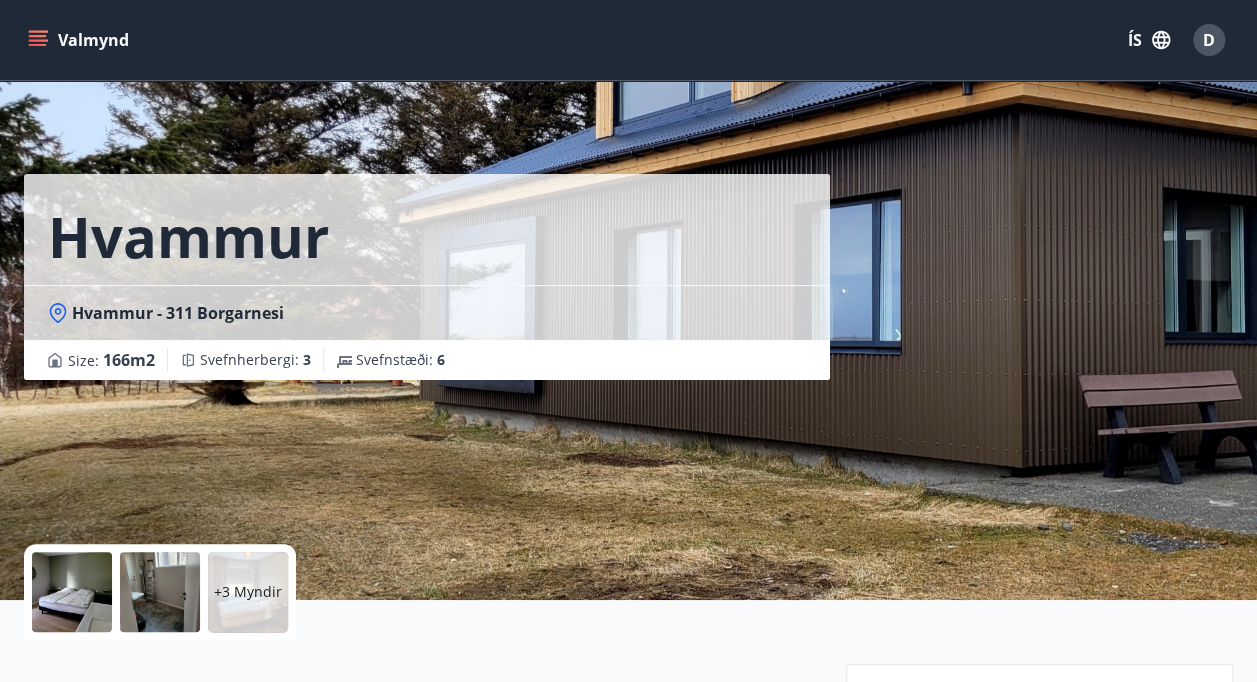click on "+3 Myndir" at bounding box center (248, 592) 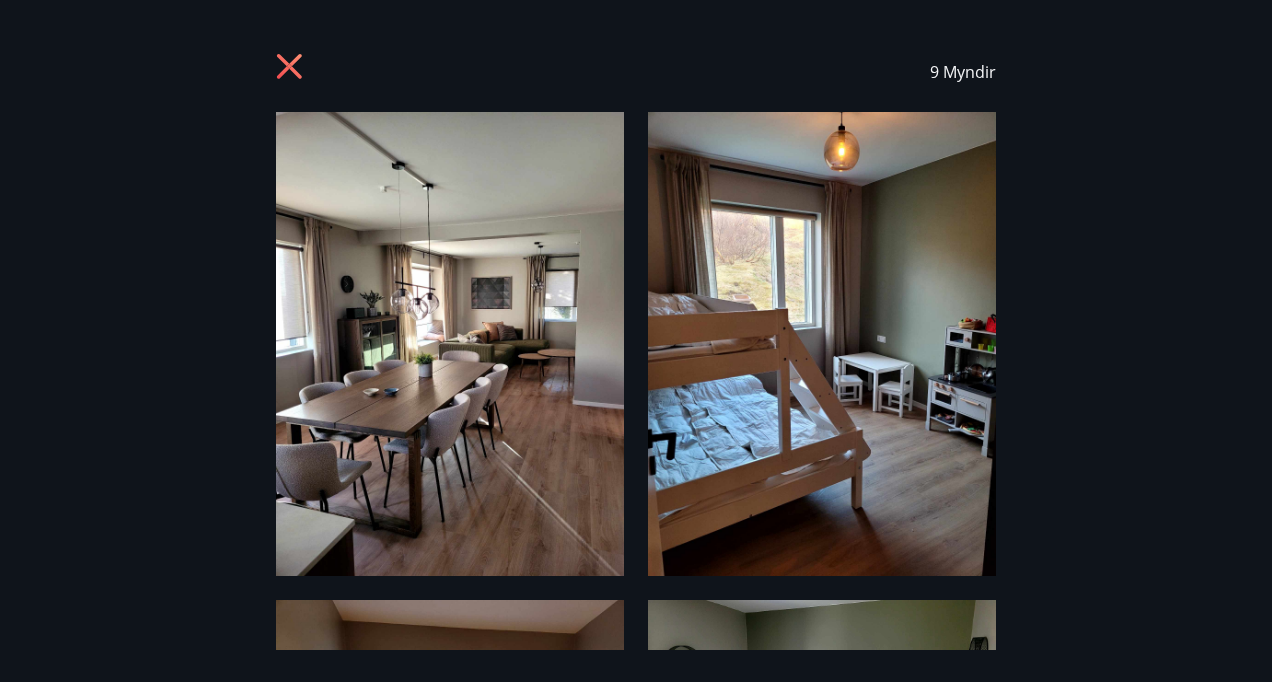 click at bounding box center [450, 344] 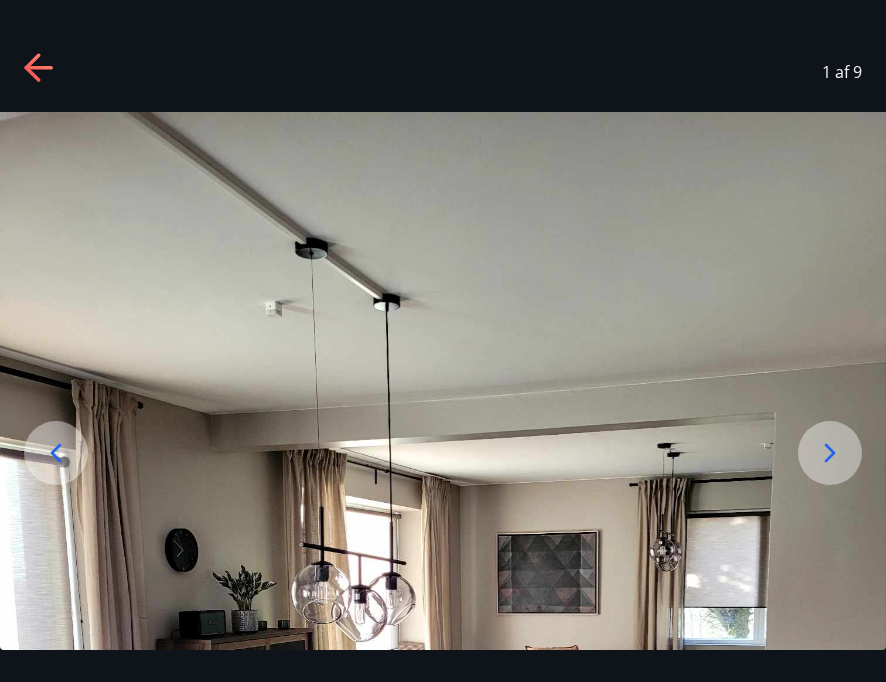 drag, startPoint x: 636, startPoint y: 485, endPoint x: 651, endPoint y: 335, distance: 150.74814 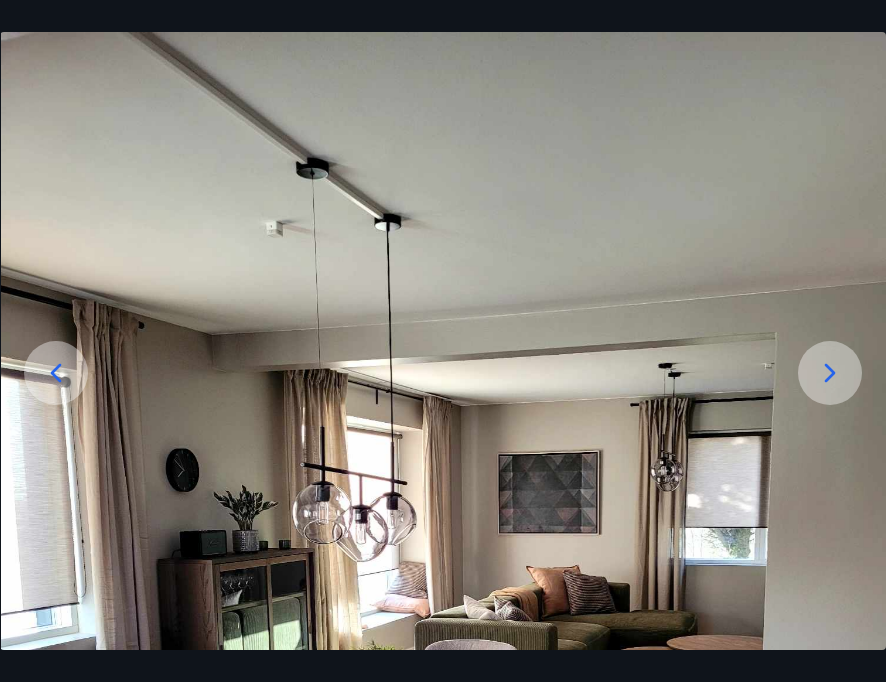 drag, startPoint x: 587, startPoint y: 516, endPoint x: 634, endPoint y: 254, distance: 266.18228 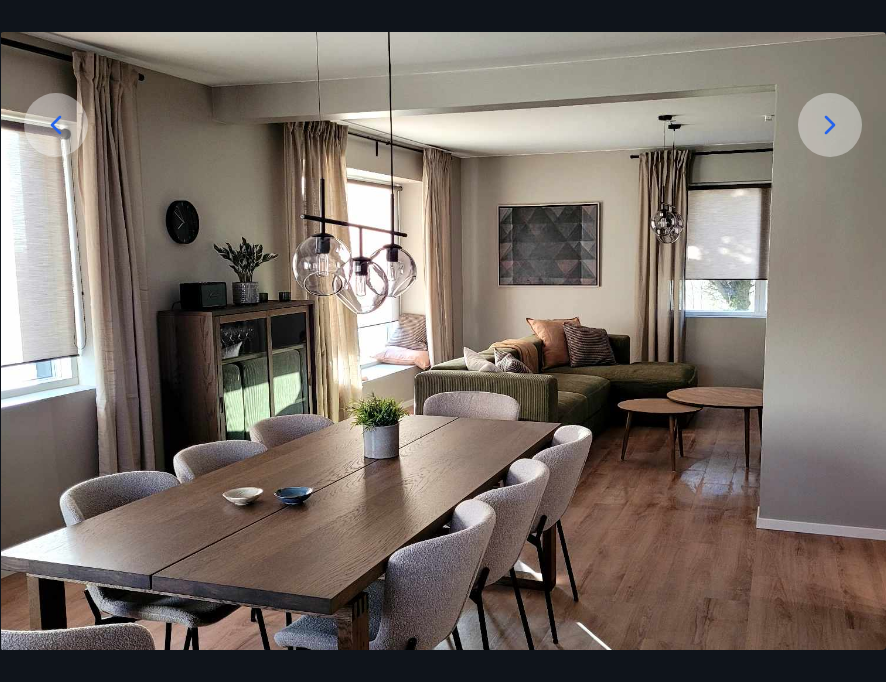 scroll, scrollTop: 360, scrollLeft: 0, axis: vertical 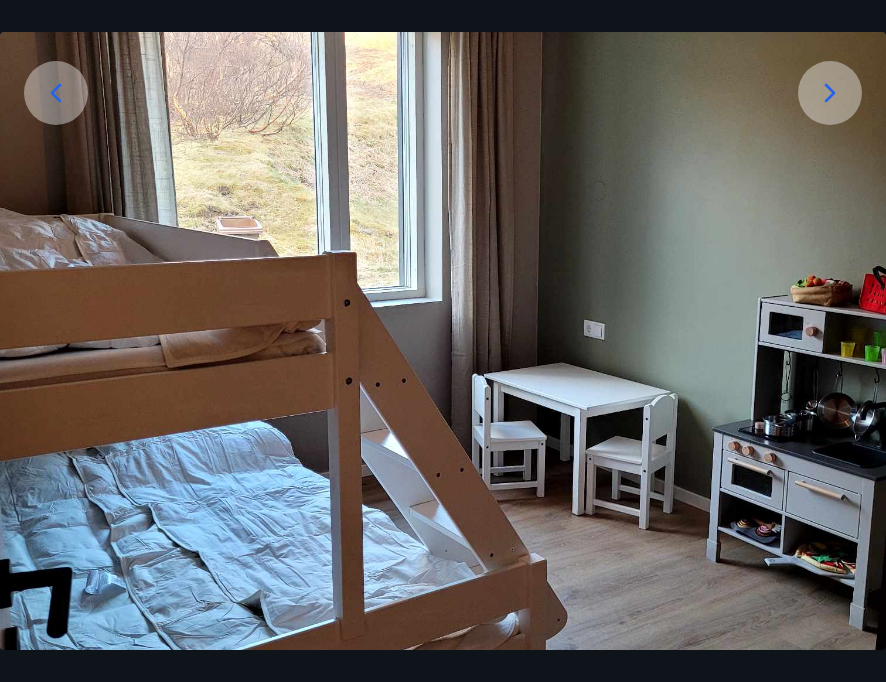 click 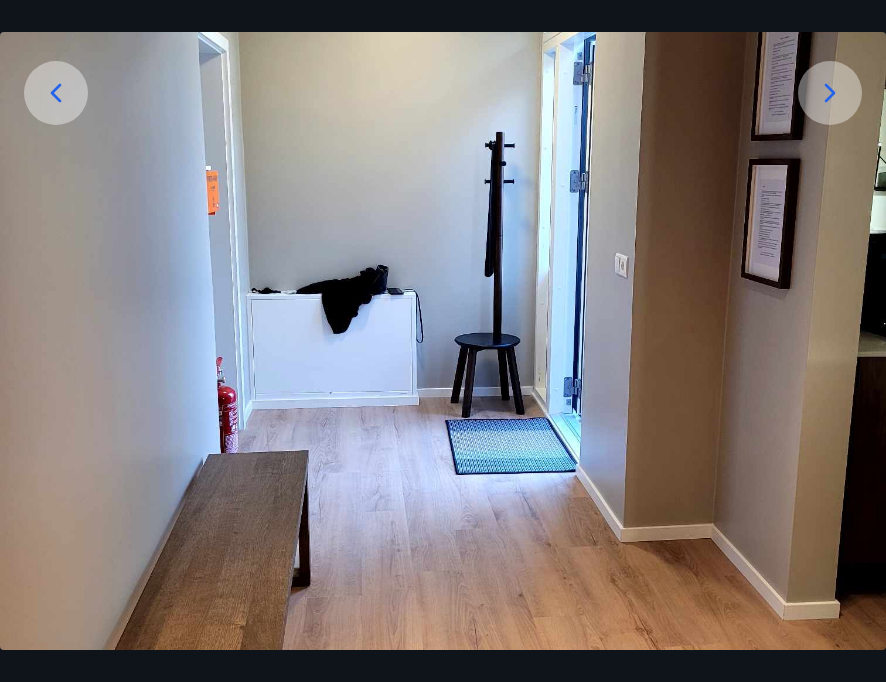 click 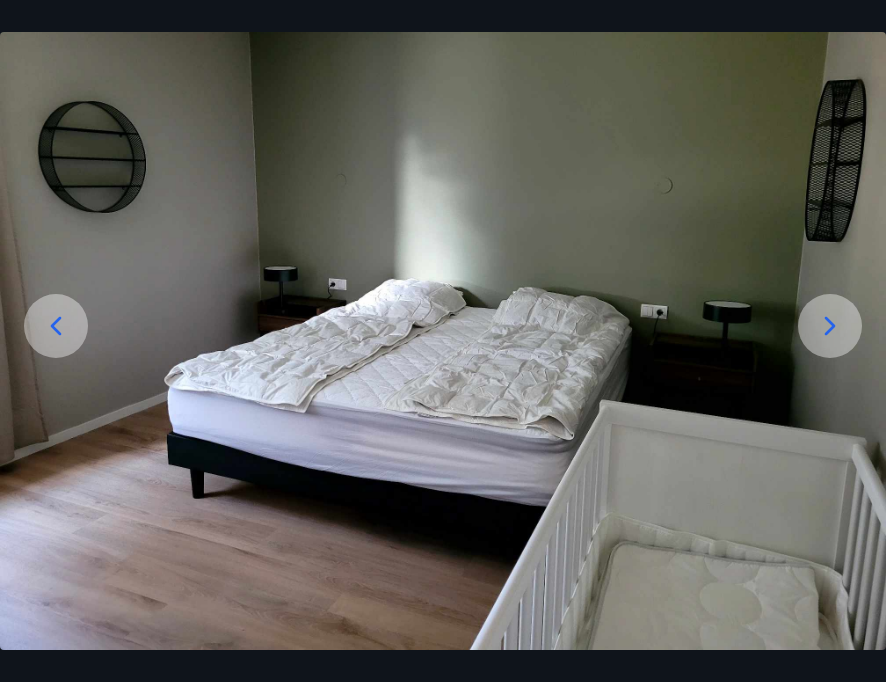 click at bounding box center (443, 317) 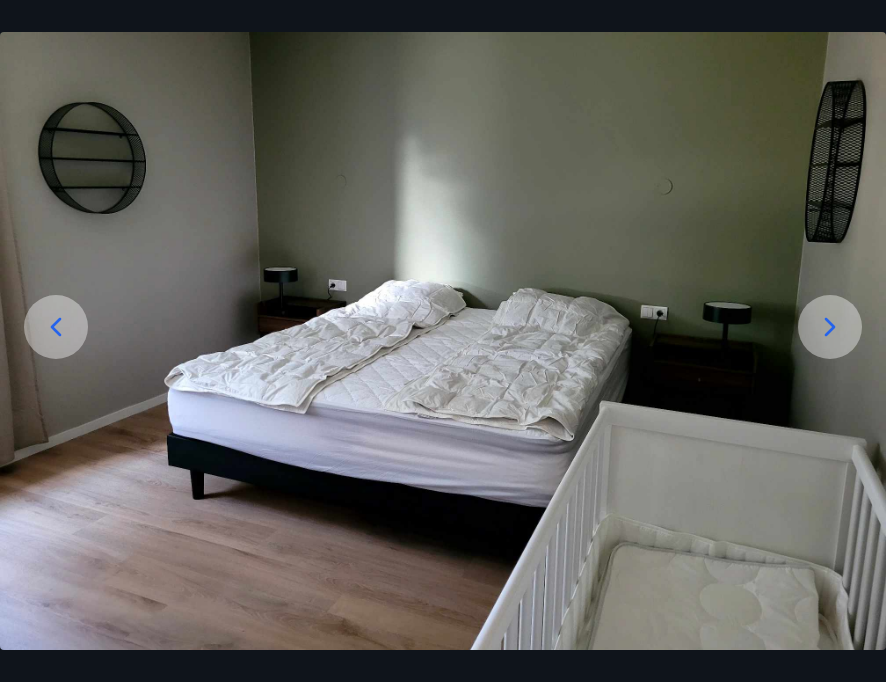 click at bounding box center (443, 318) 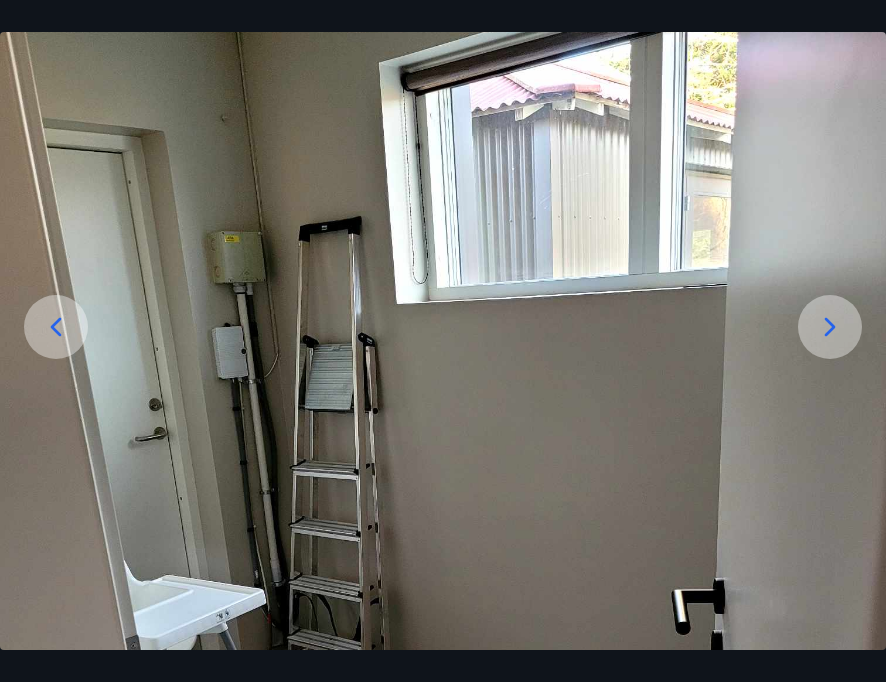 click 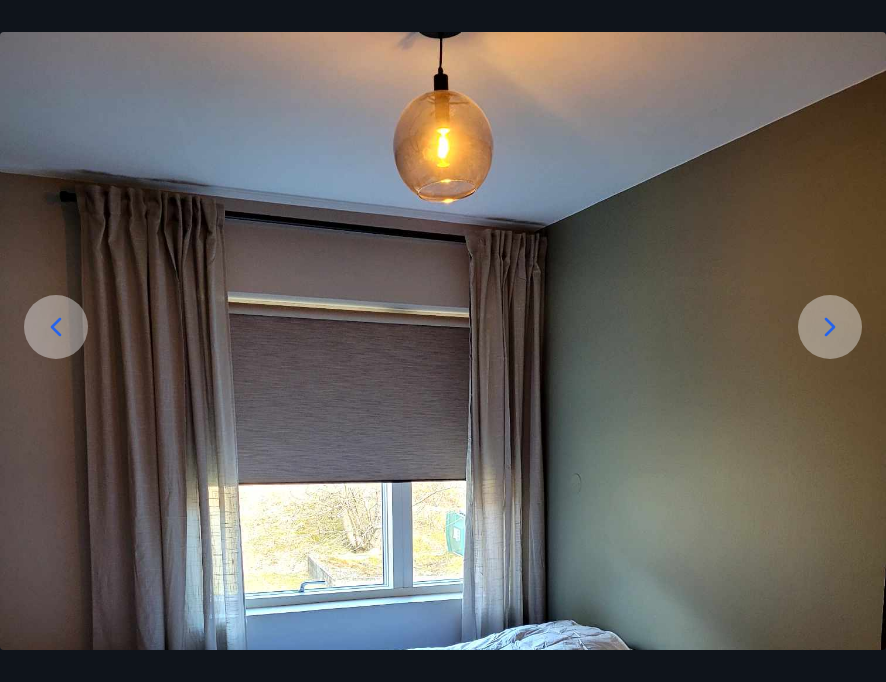 click 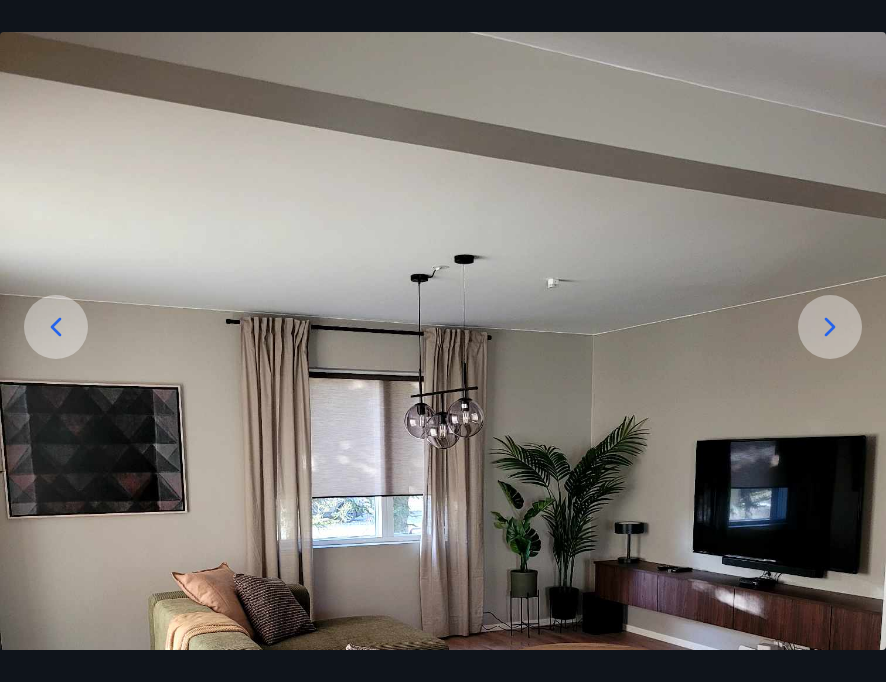 click 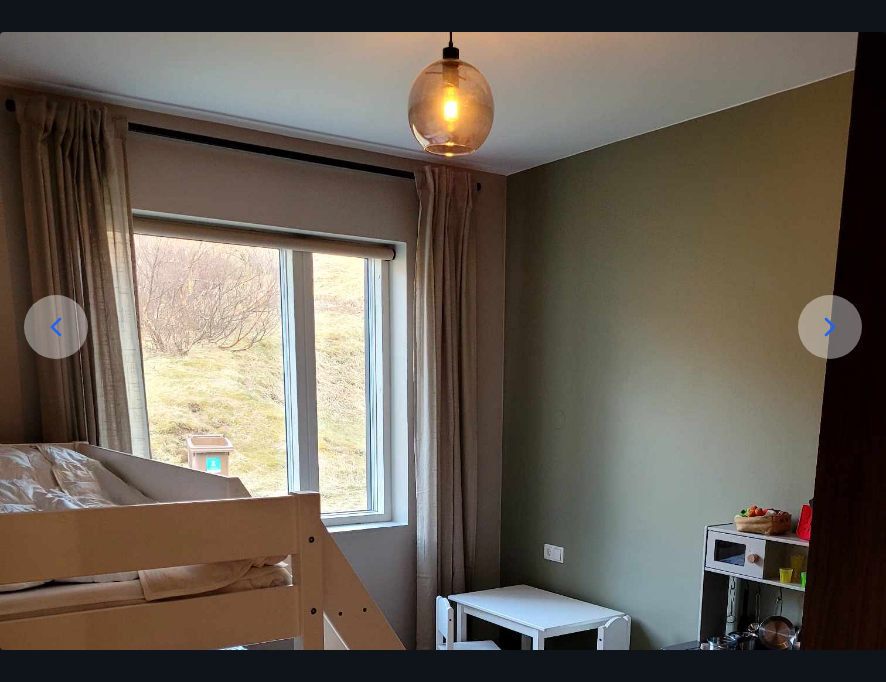 click 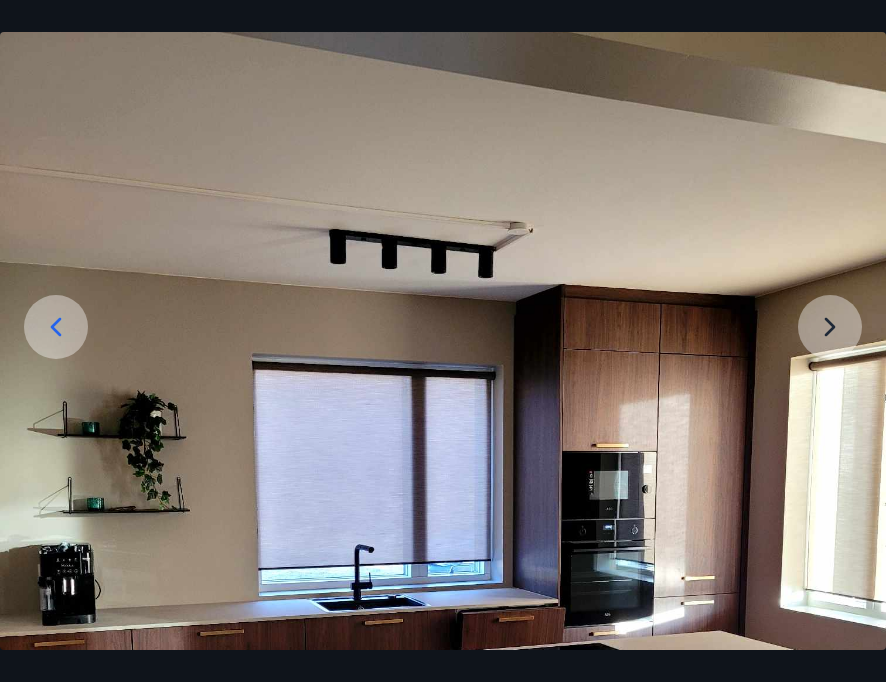 drag, startPoint x: 796, startPoint y: 405, endPoint x: 734, endPoint y: 139, distance: 273.13 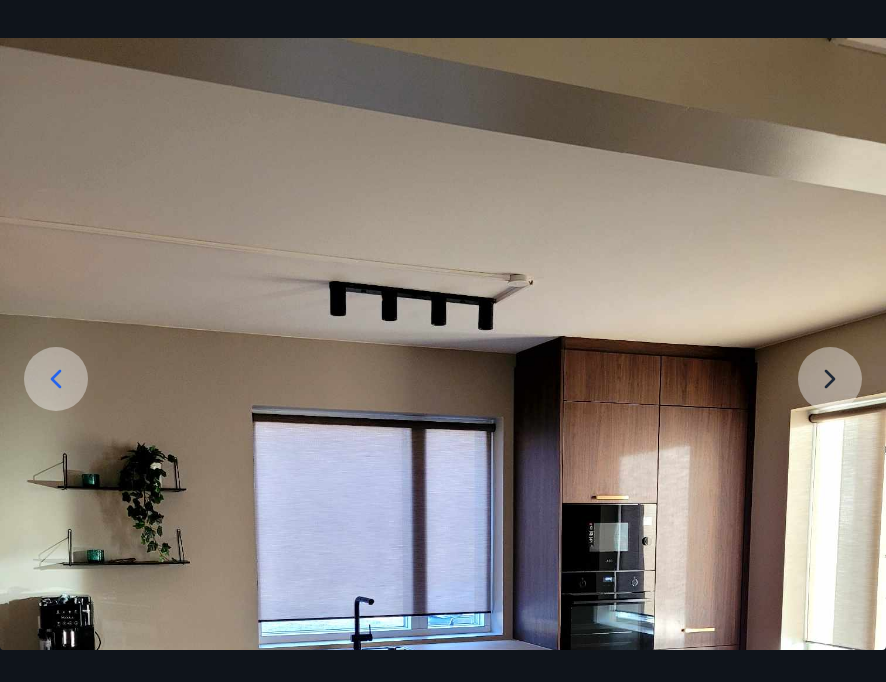 click at bounding box center (443, 628) 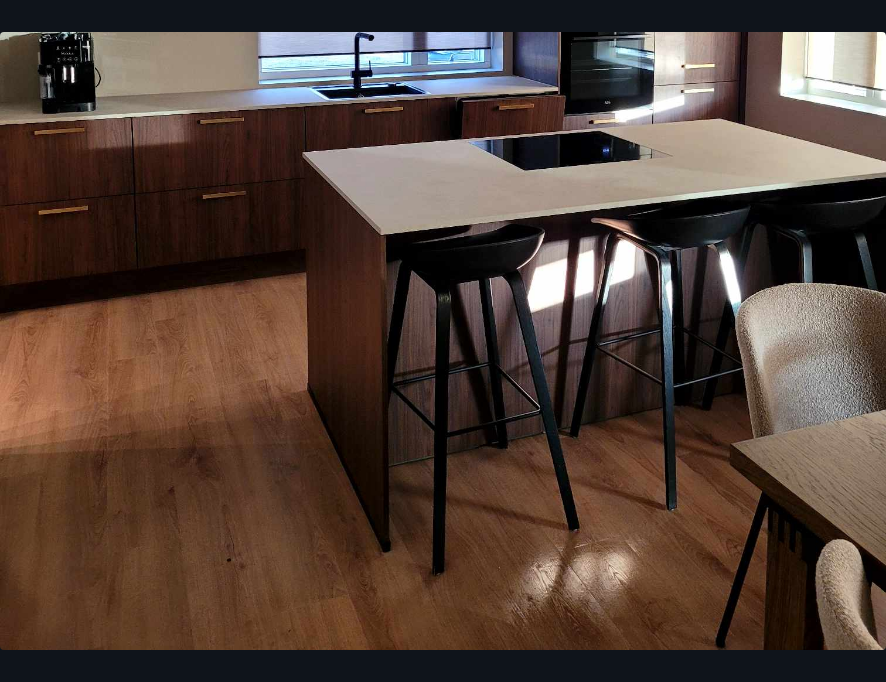 scroll, scrollTop: 643, scrollLeft: 0, axis: vertical 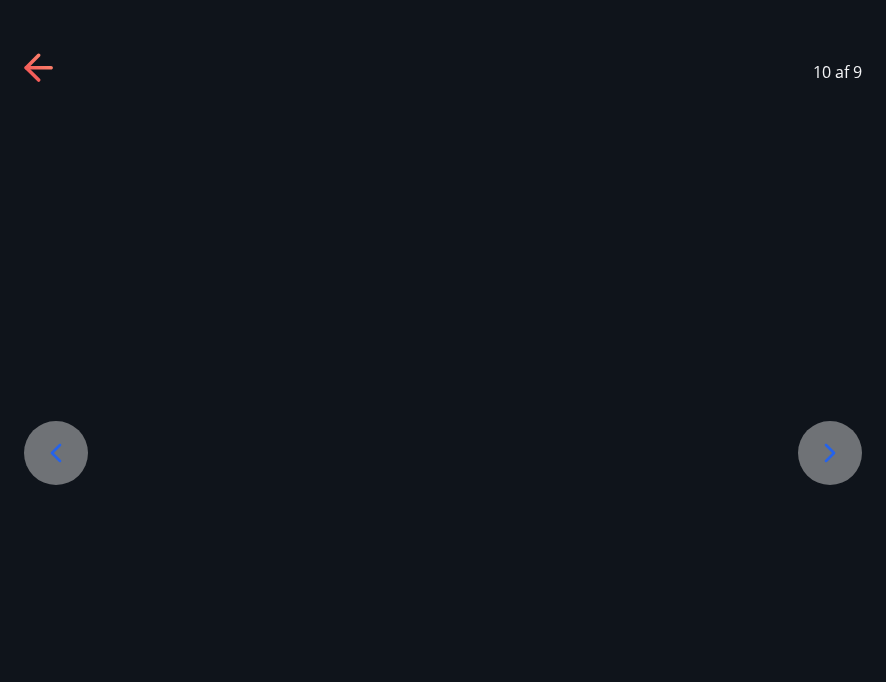 click 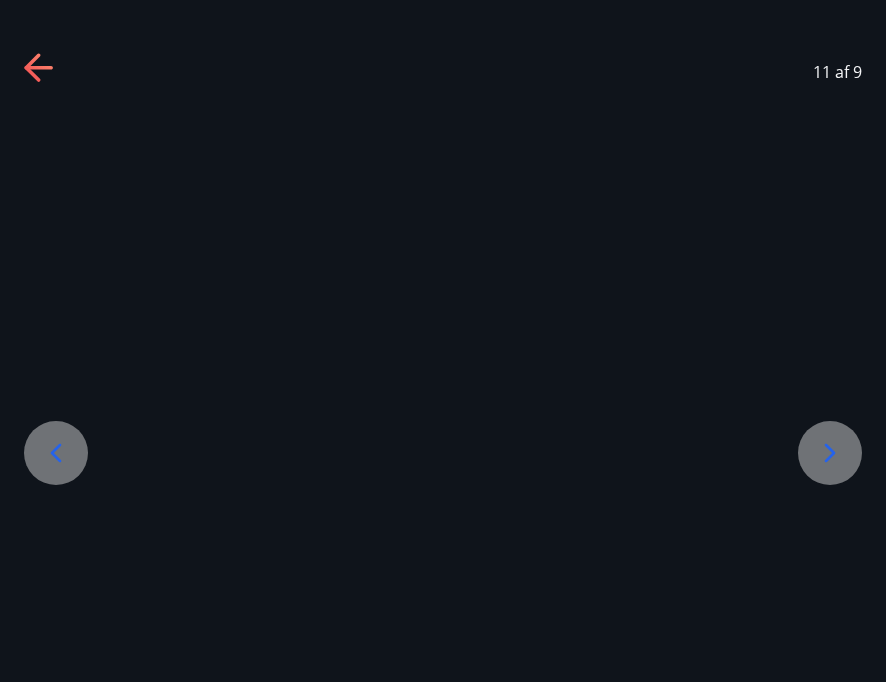 click at bounding box center (443, 381) 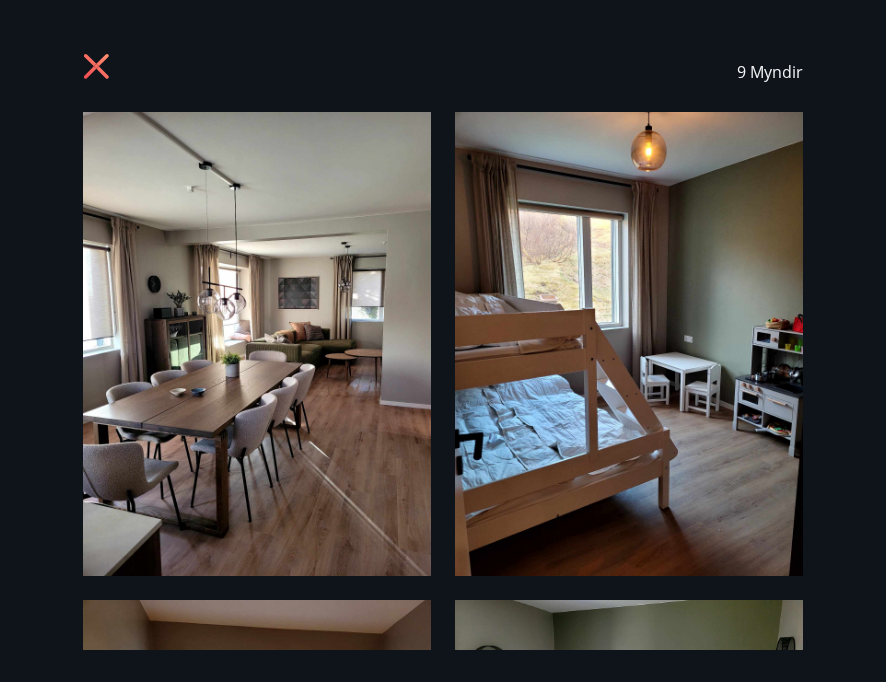 click 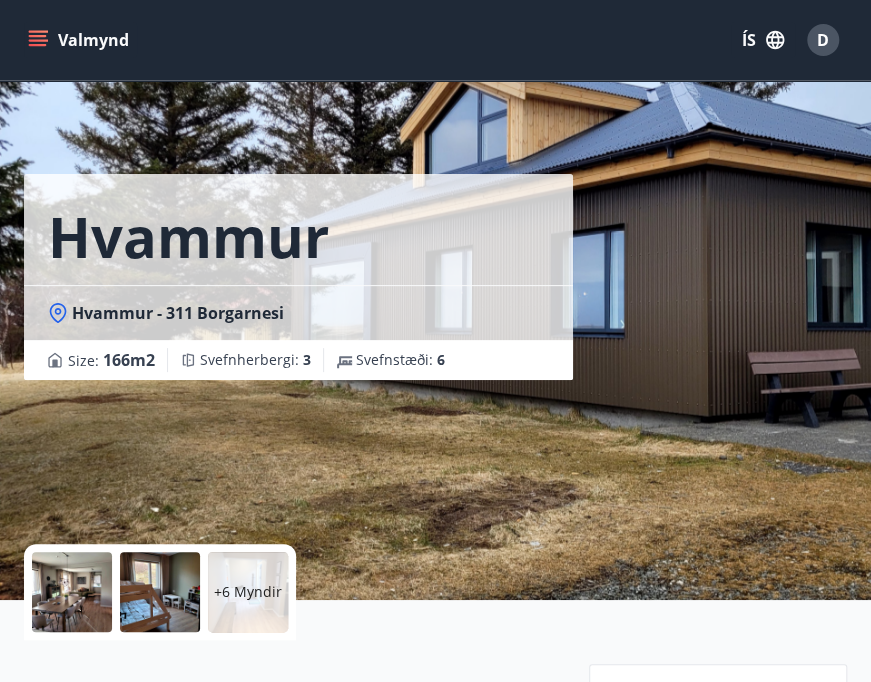 click on "Hvammur Hvammur - 311 Borgarnesi Size : 166 m2 Svefnherbergi : 3 Svefnstæði : 6" at bounding box center (435, 300) 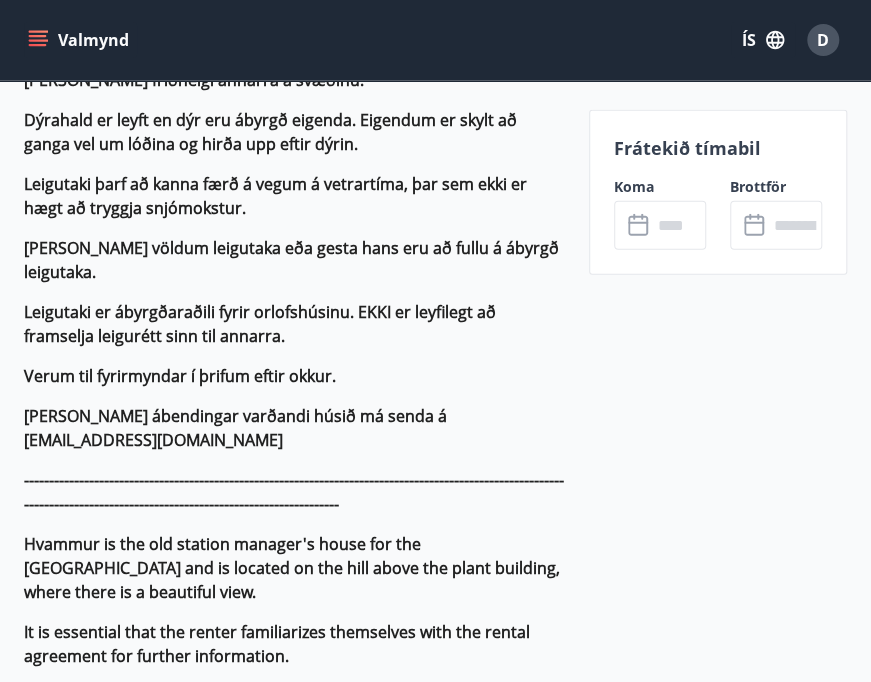 scroll, scrollTop: 1640, scrollLeft: 0, axis: vertical 